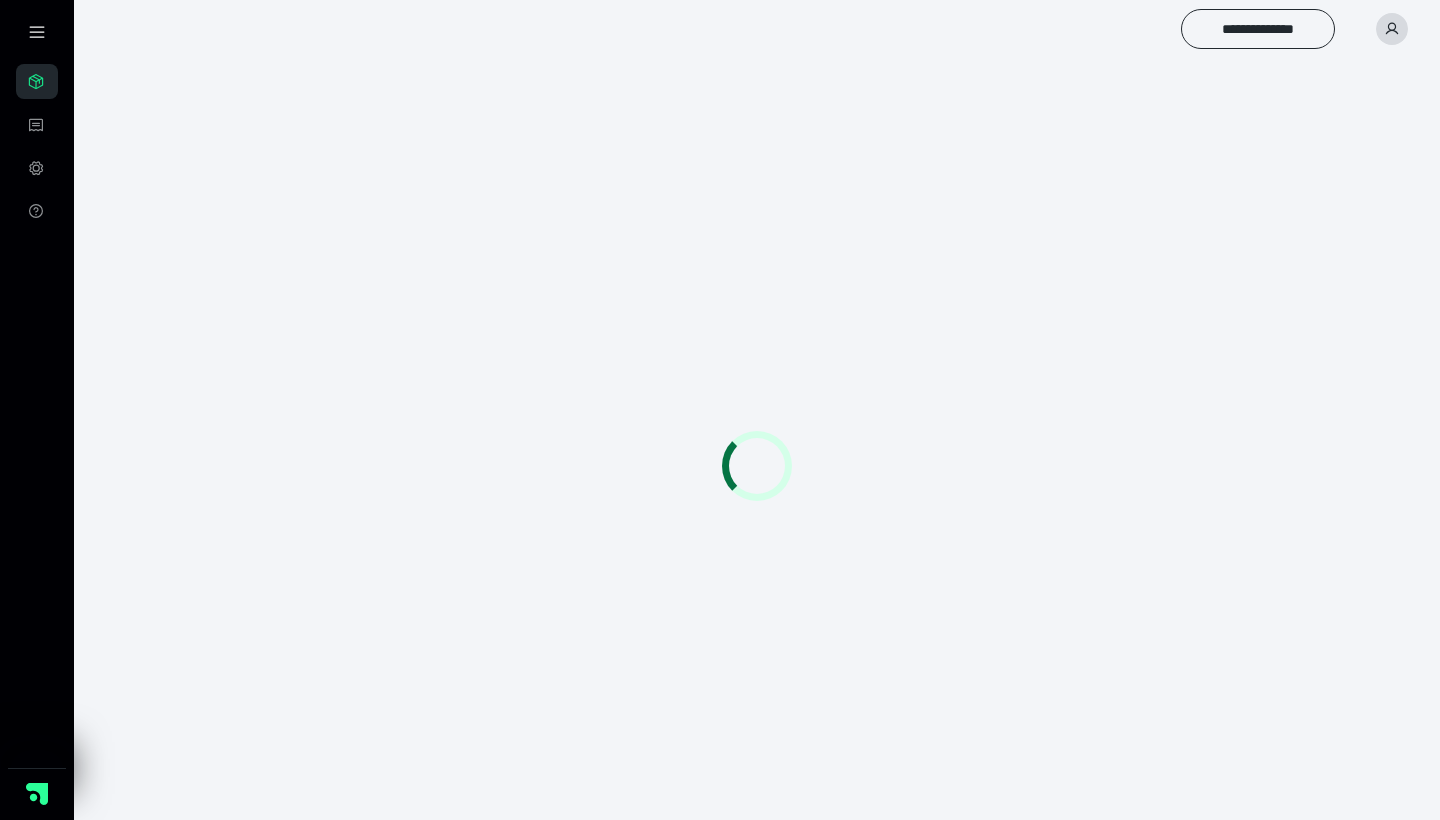 scroll, scrollTop: 0, scrollLeft: 0, axis: both 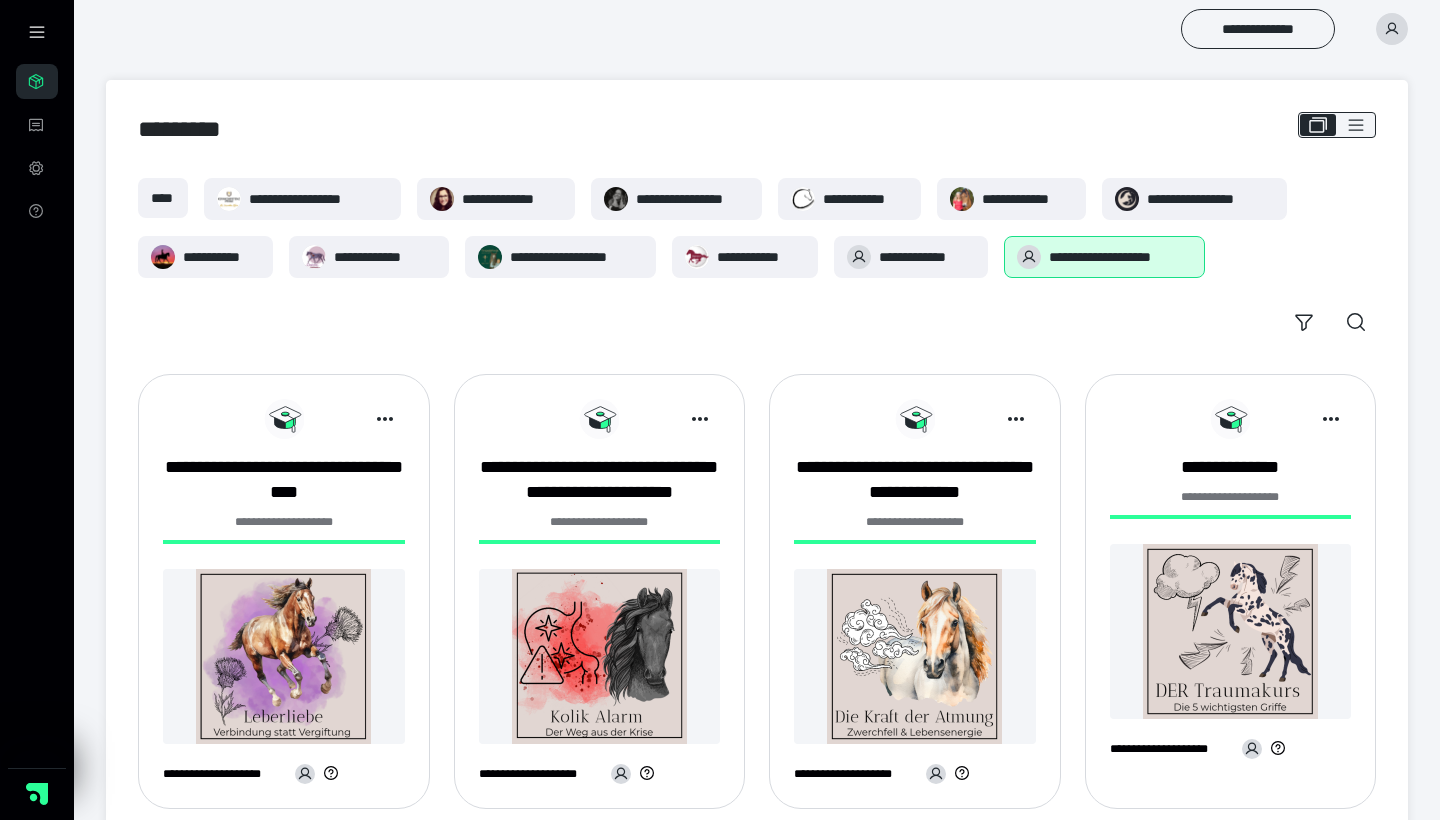 click on "**********" at bounding box center [757, 690] 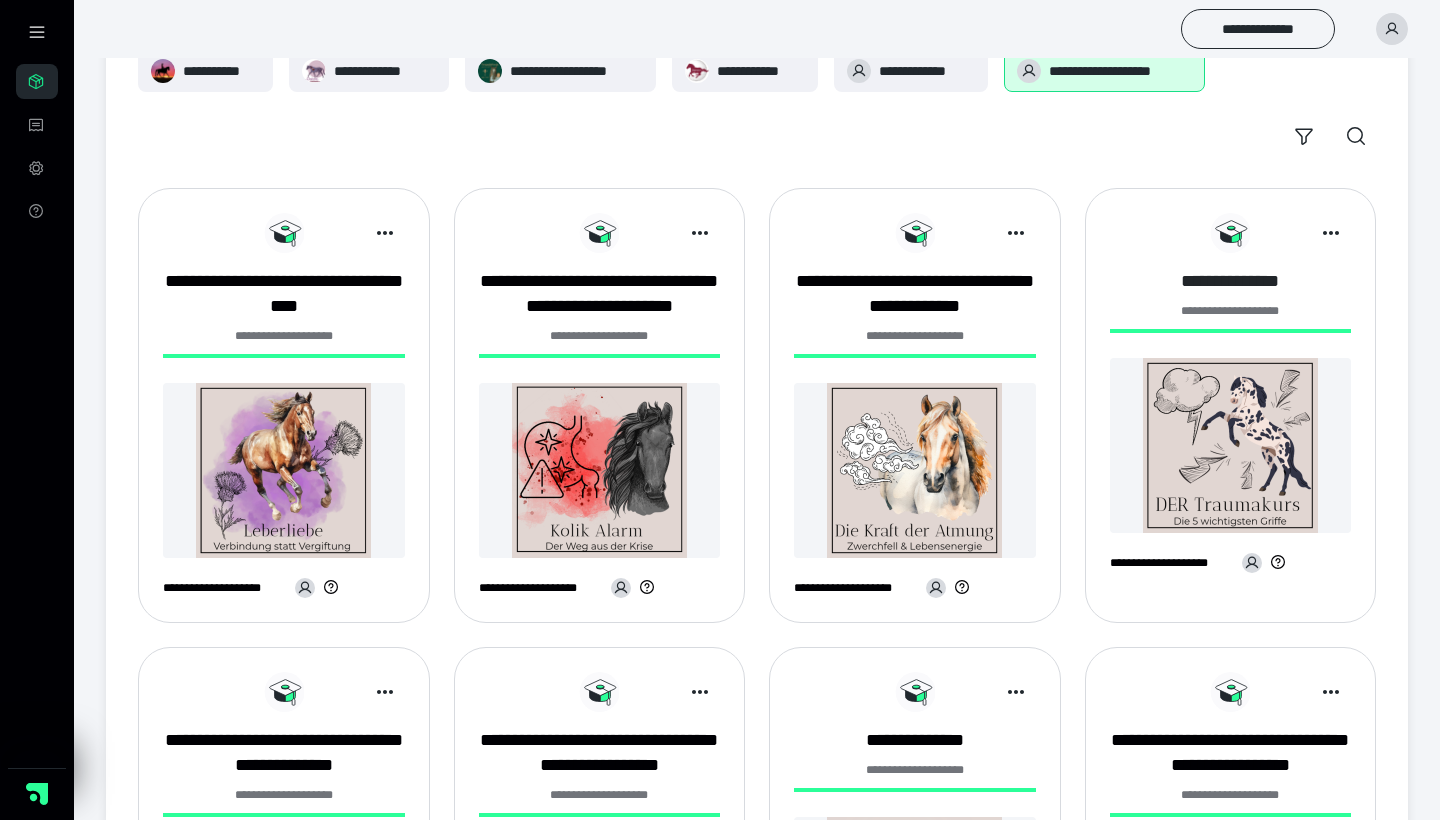 scroll, scrollTop: 180, scrollLeft: 0, axis: vertical 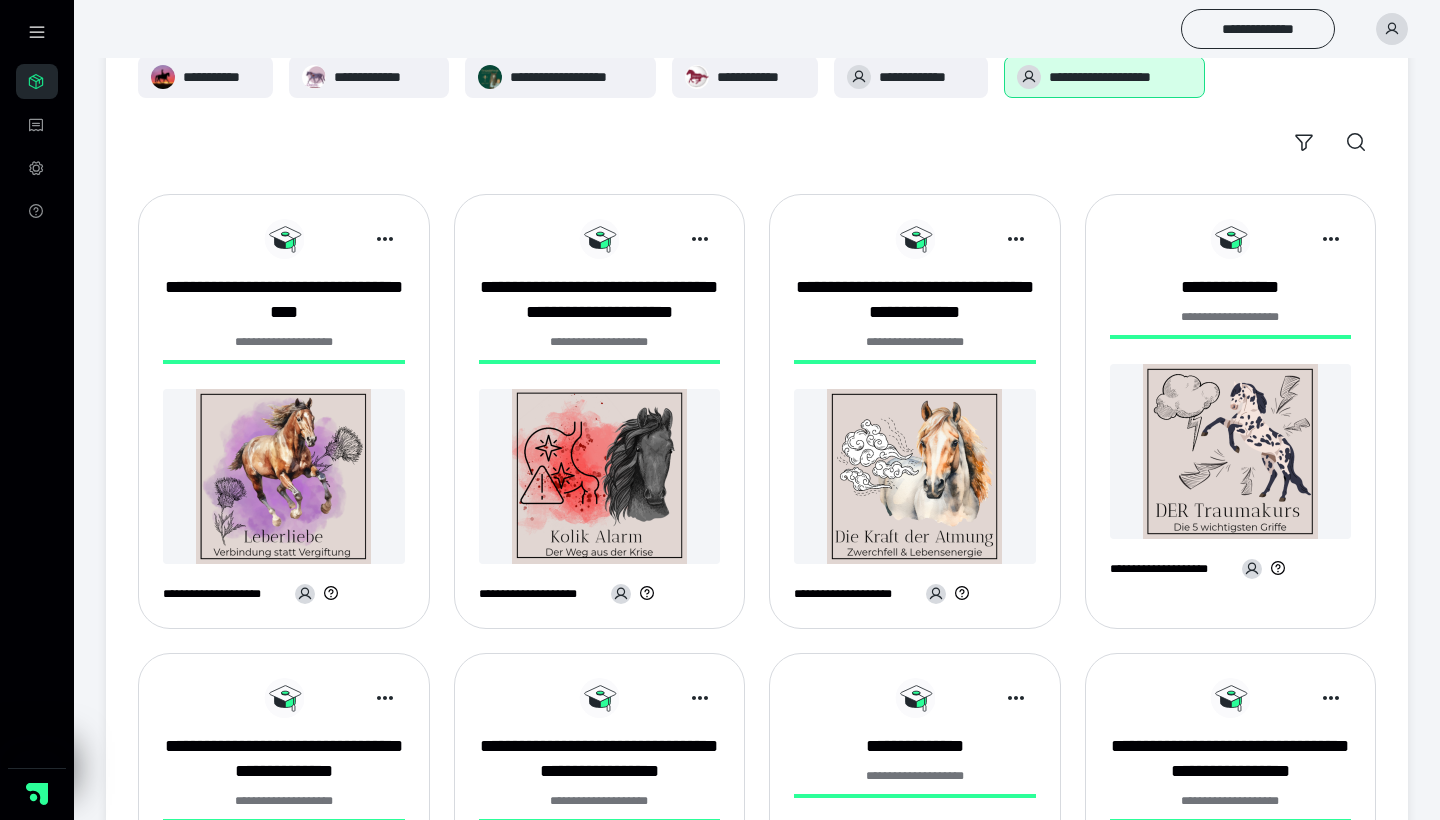 click on "**********" at bounding box center [1231, 411] 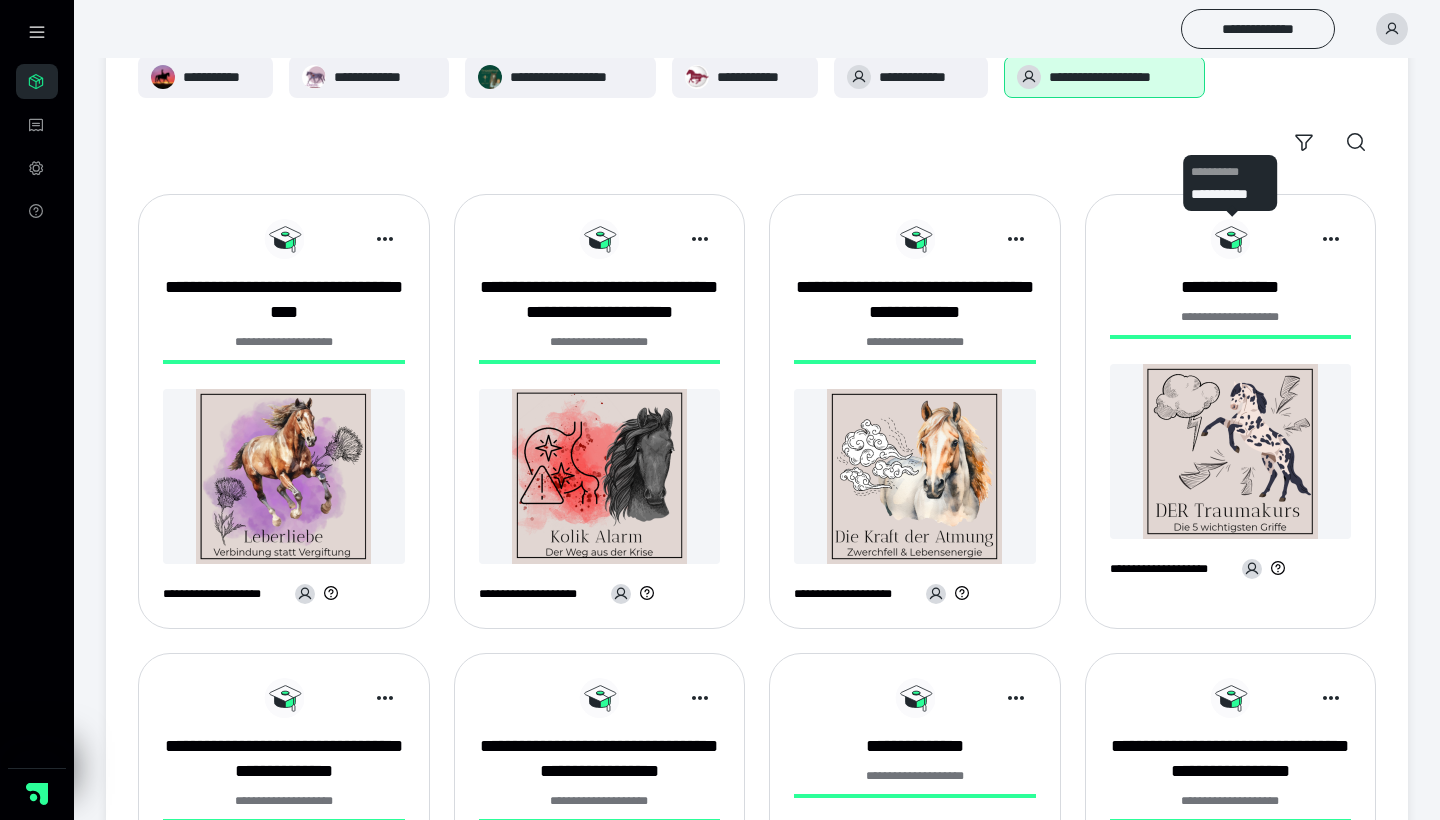 click 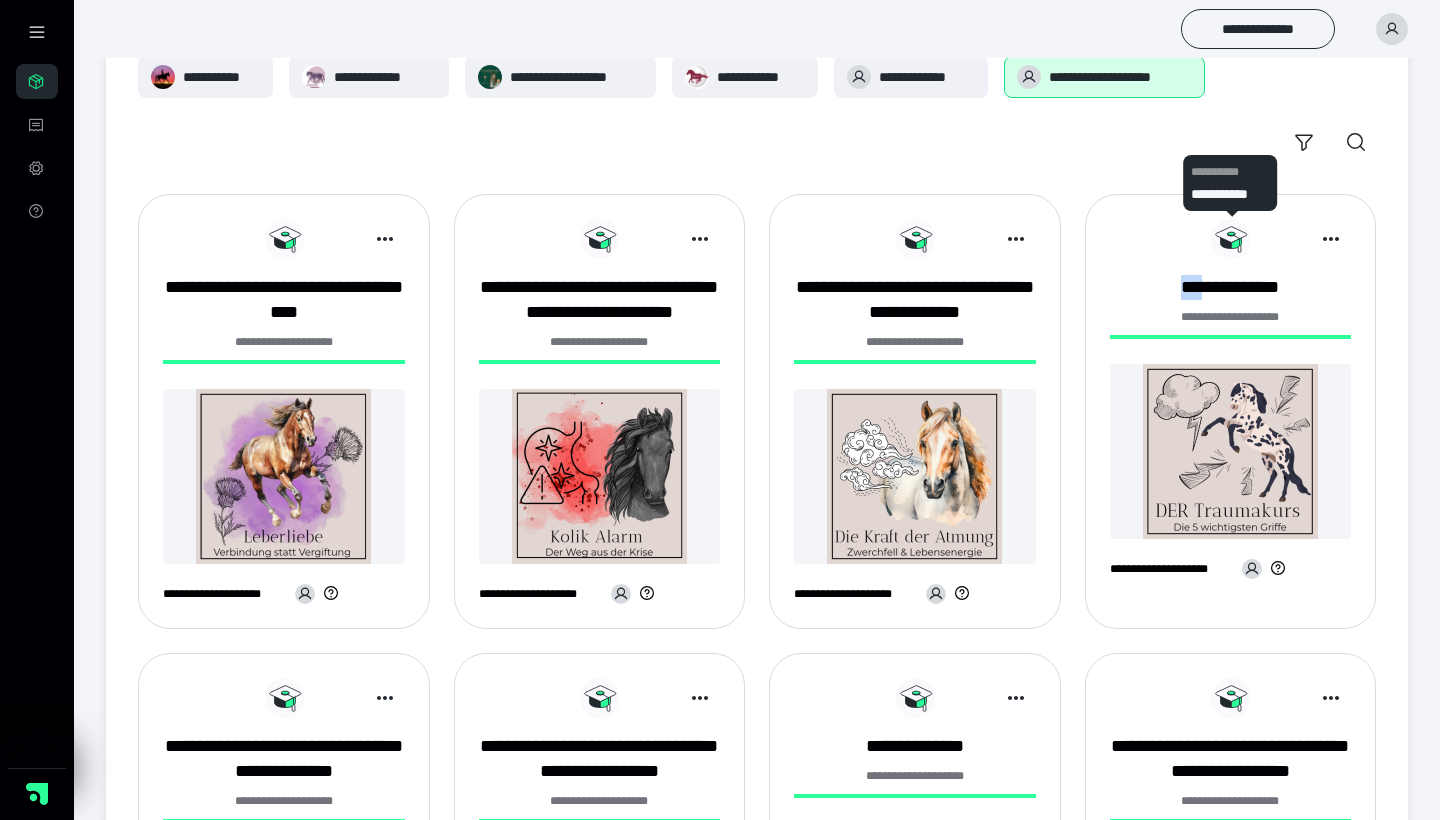 click 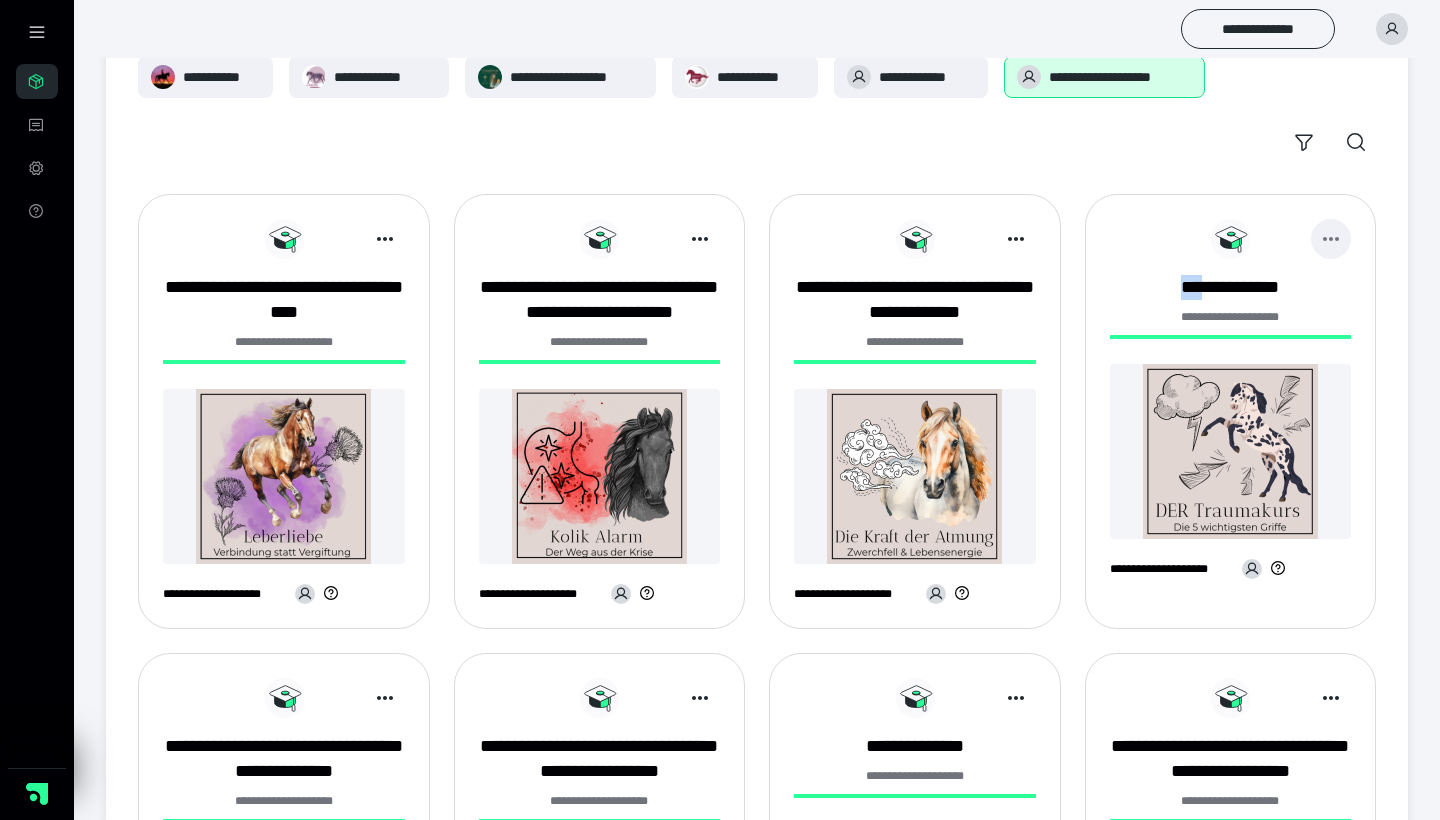 click 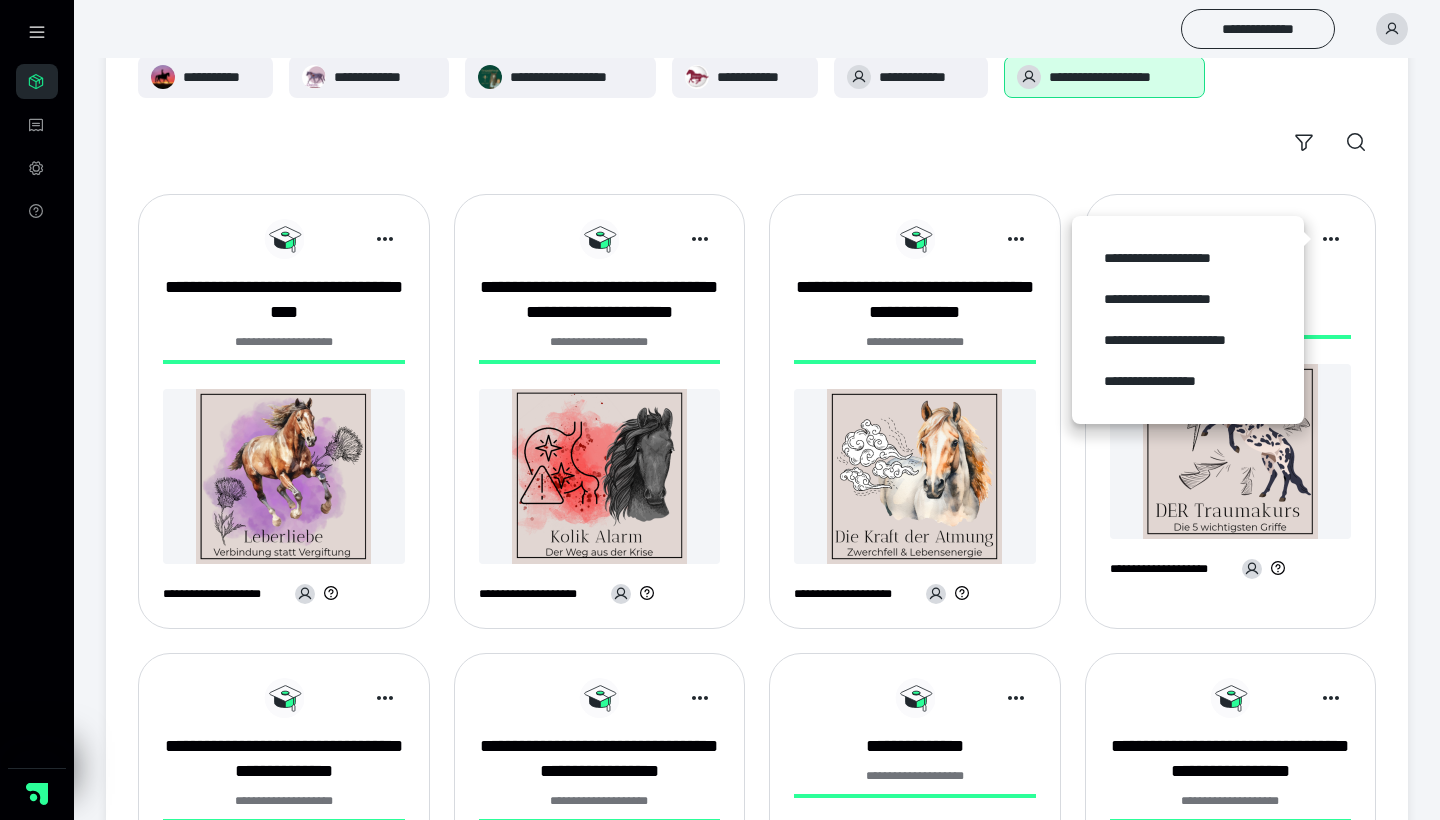 click on "**********" at bounding box center [757, 510] 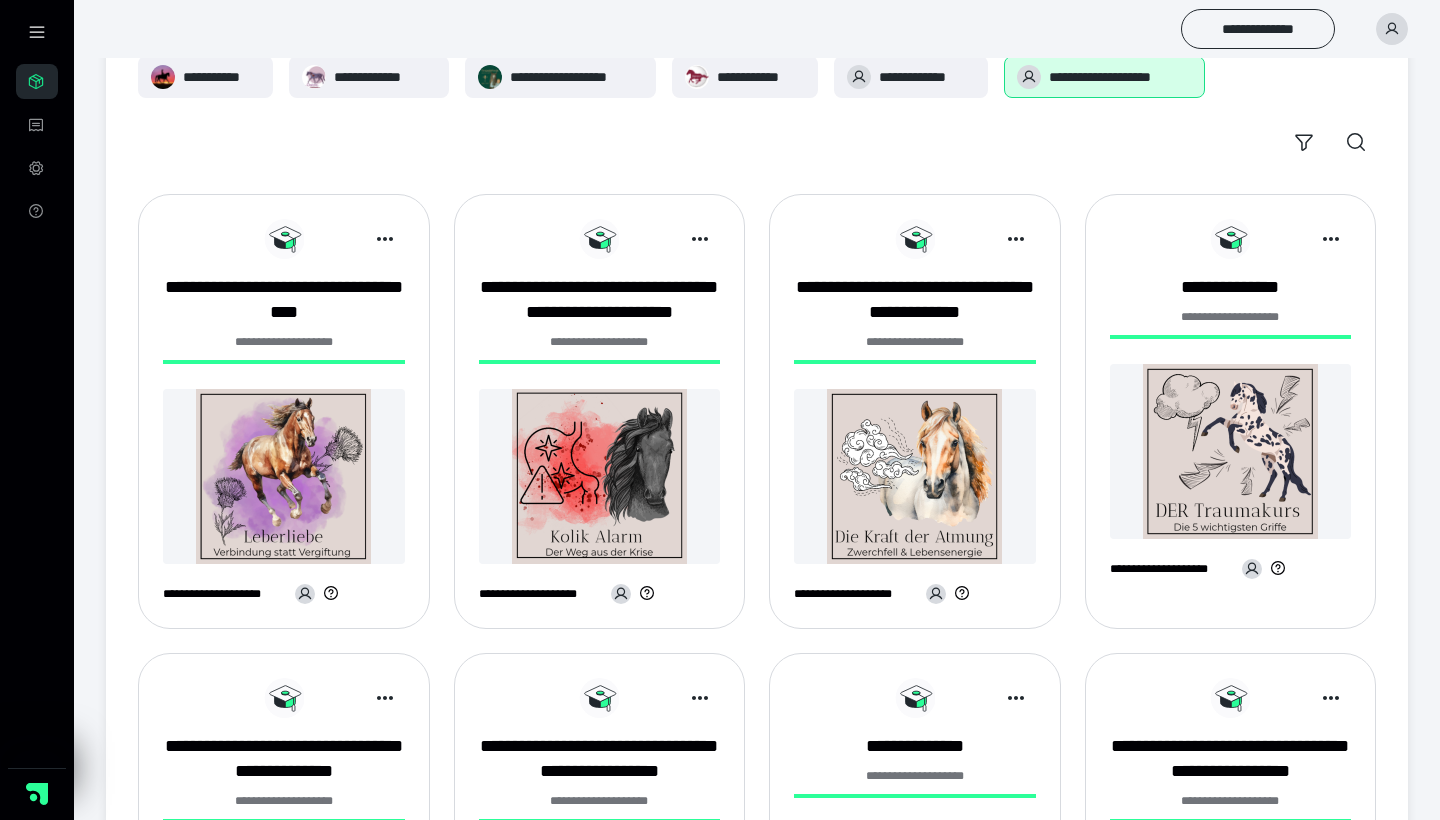 click at bounding box center [1231, 451] 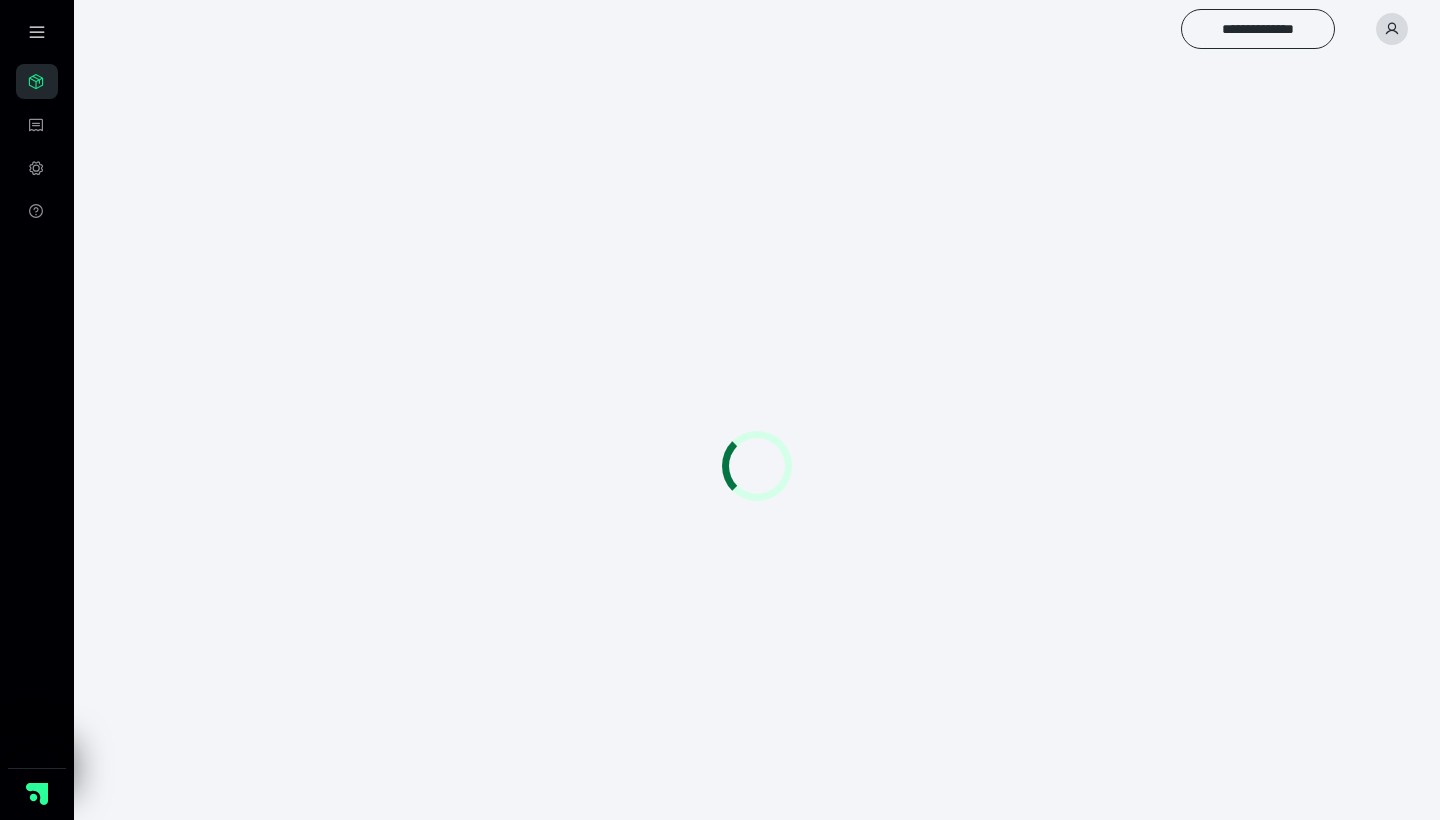 scroll, scrollTop: 0, scrollLeft: 0, axis: both 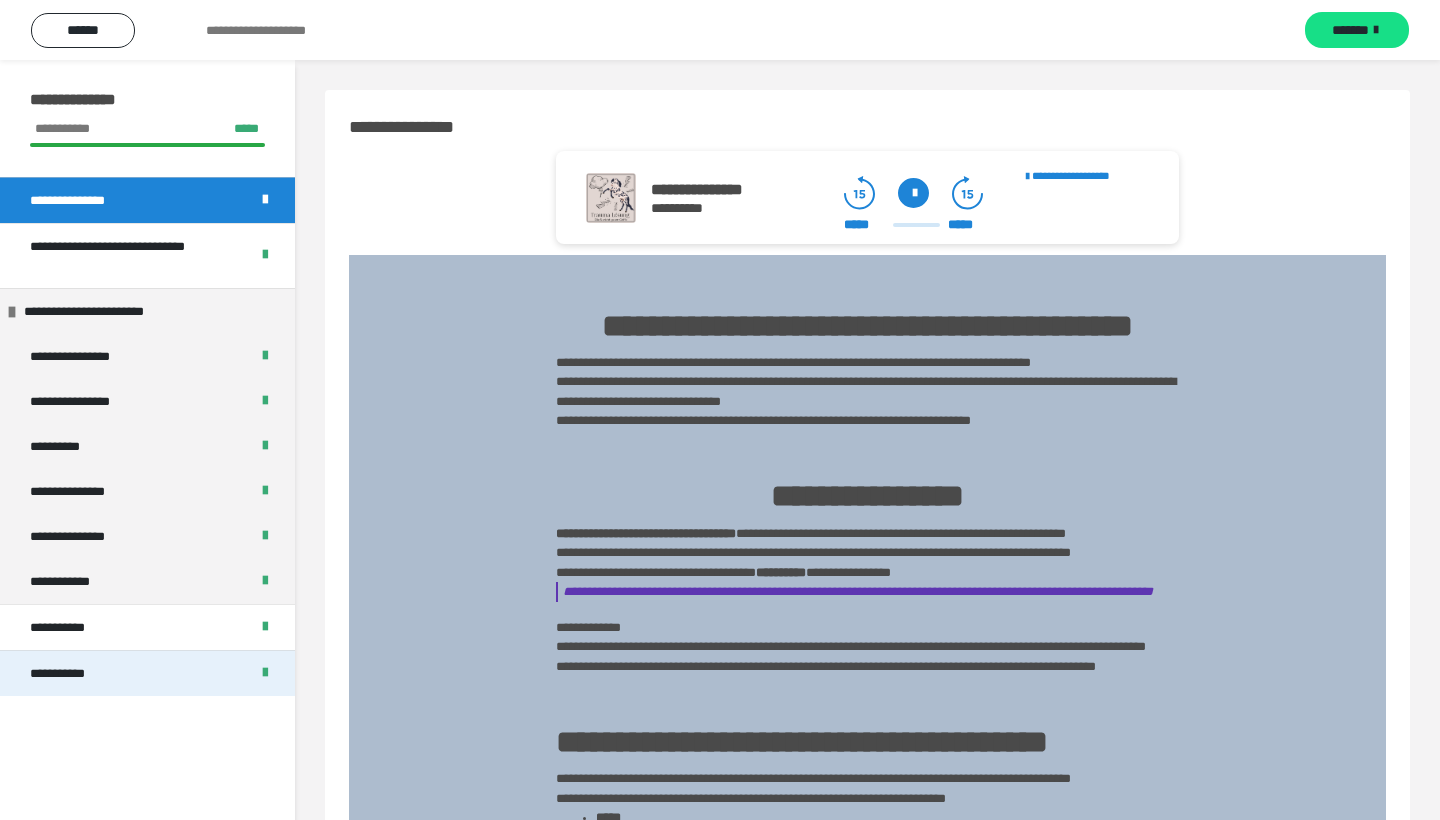click on "**********" at bounding box center (147, 673) 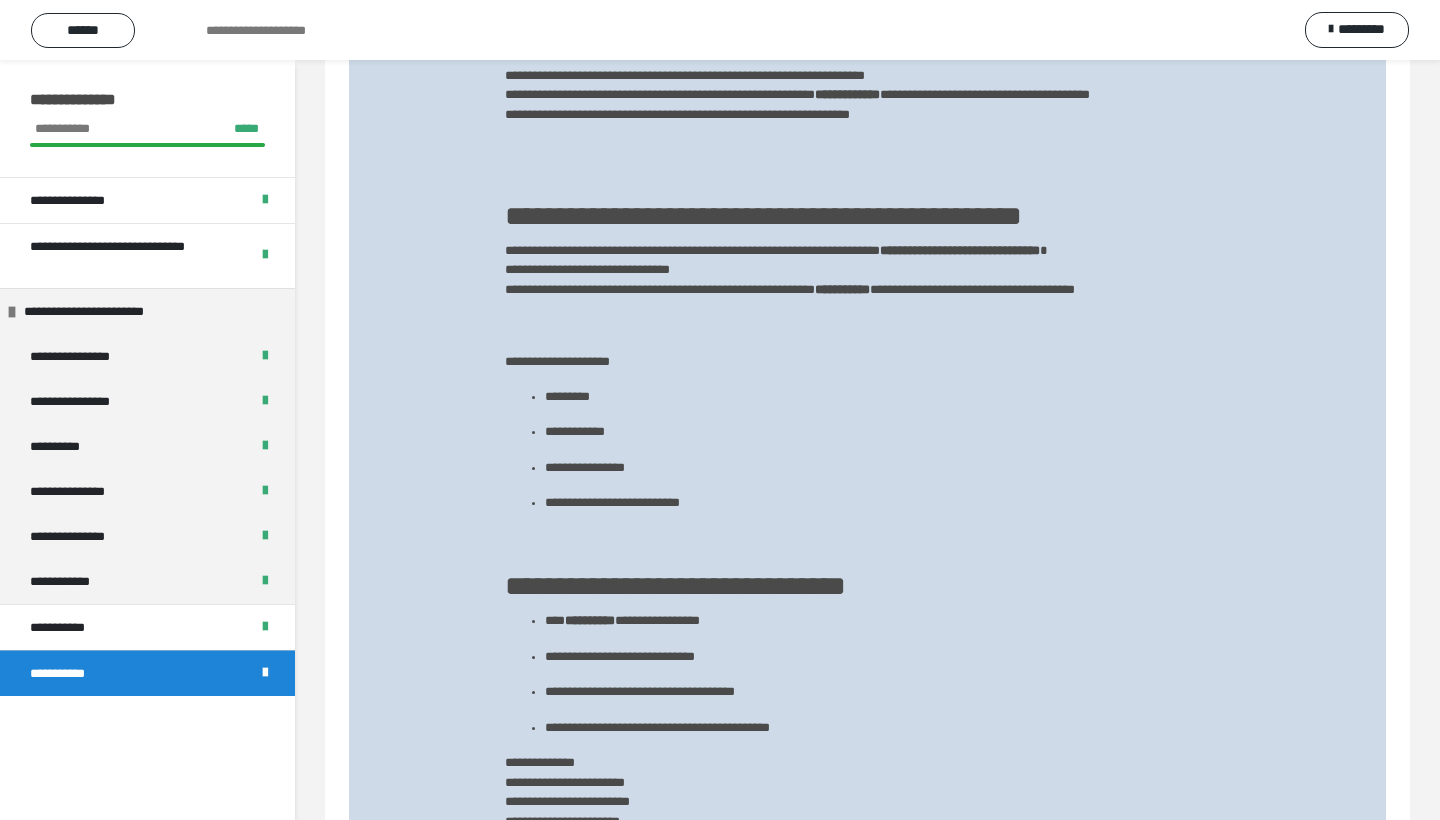 scroll, scrollTop: 1878, scrollLeft: 0, axis: vertical 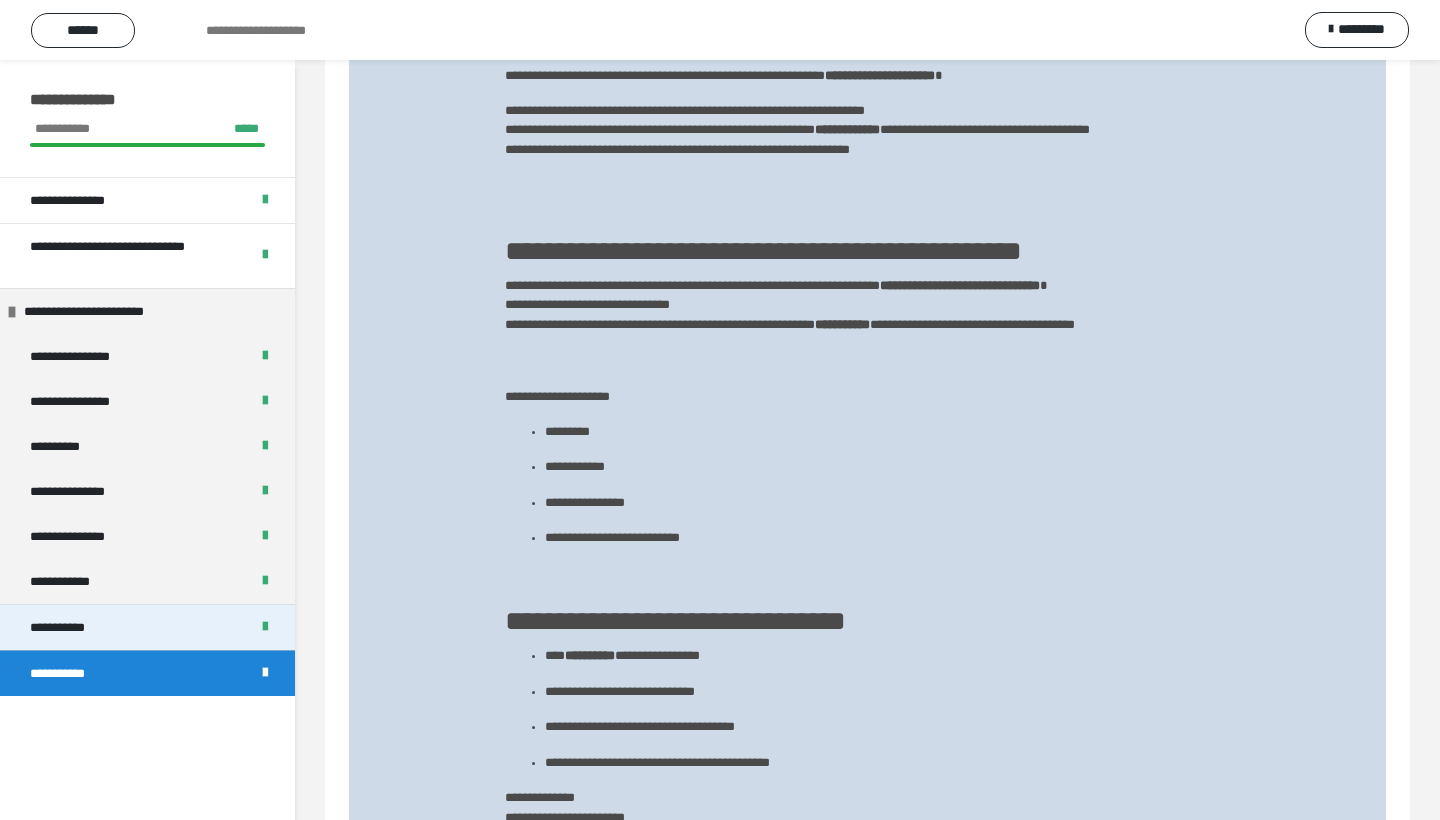 click on "**********" at bounding box center [65, 627] 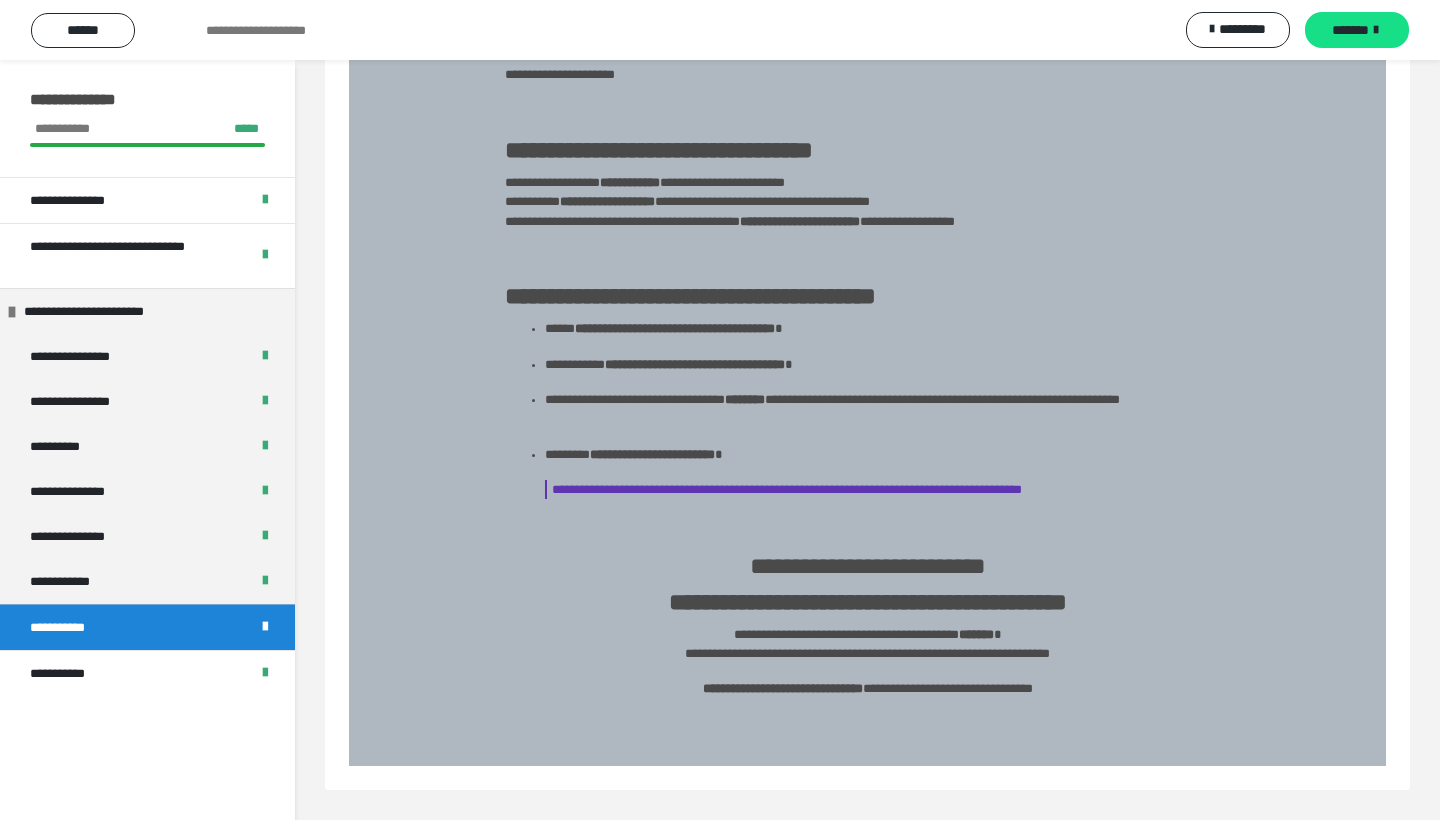 scroll, scrollTop: 775, scrollLeft: 0, axis: vertical 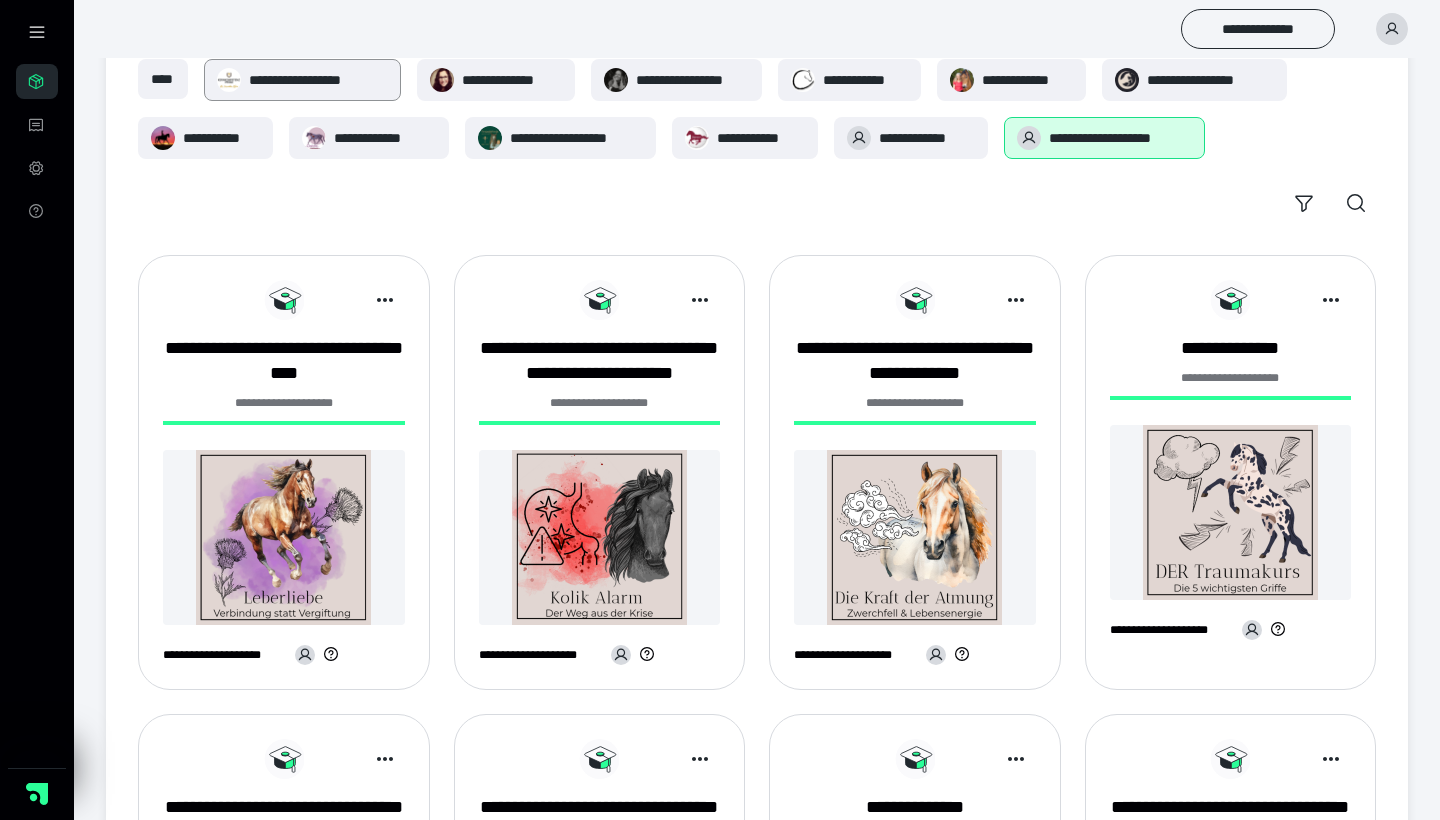 click on "**********" at bounding box center [318, 80] 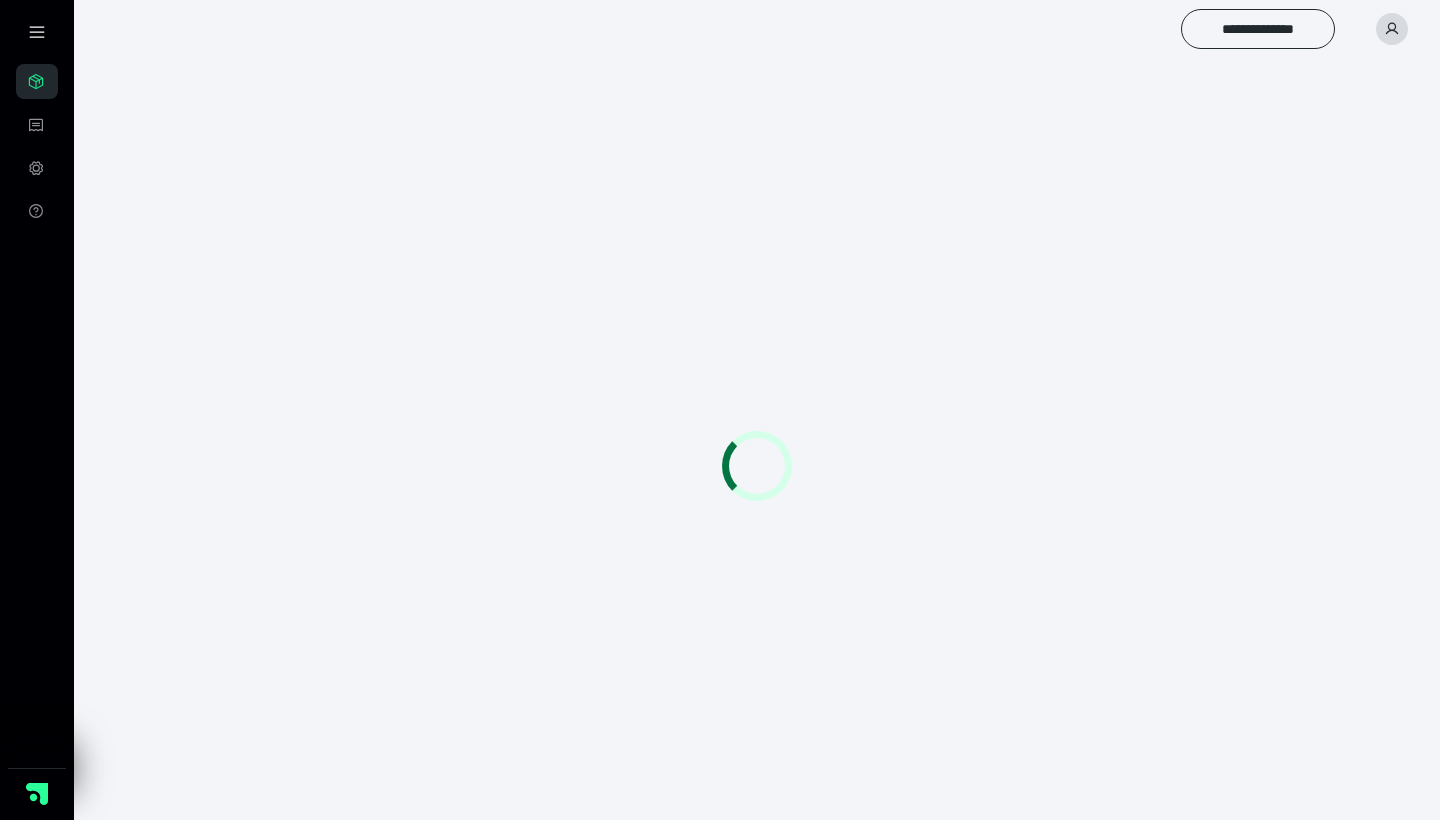 scroll, scrollTop: 0, scrollLeft: 0, axis: both 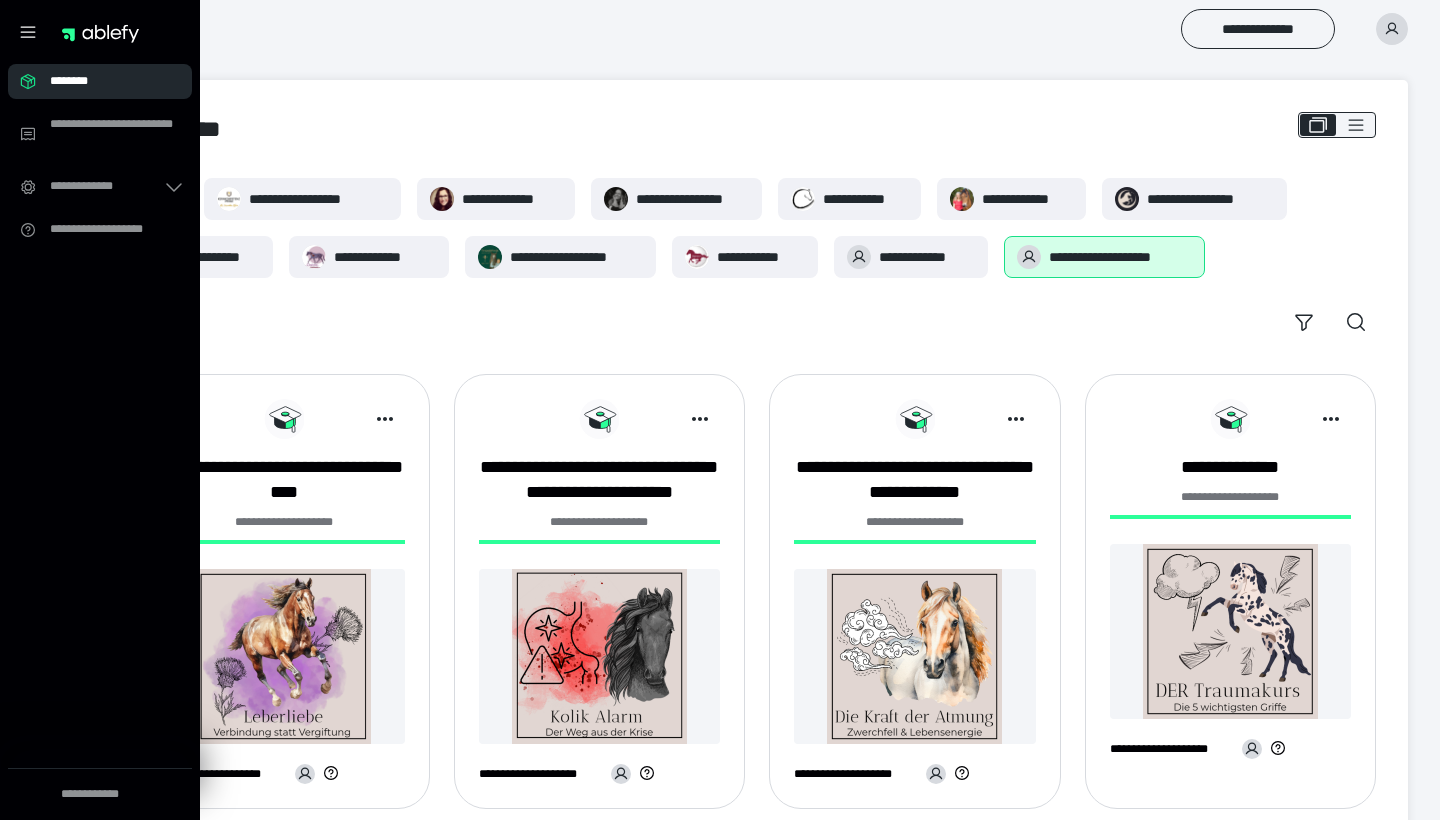 click on "********" at bounding box center (106, 81) 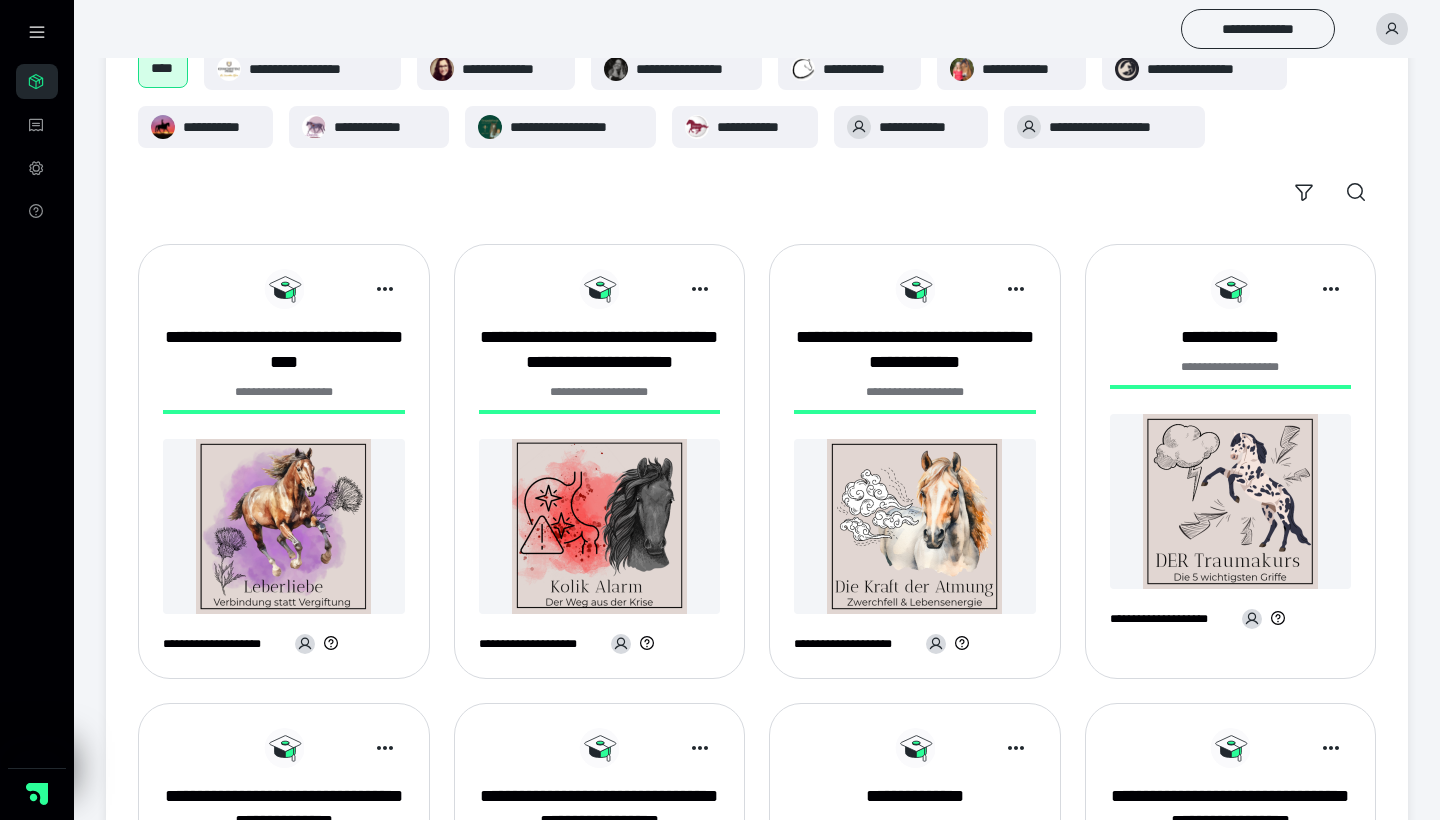 scroll, scrollTop: 177, scrollLeft: 0, axis: vertical 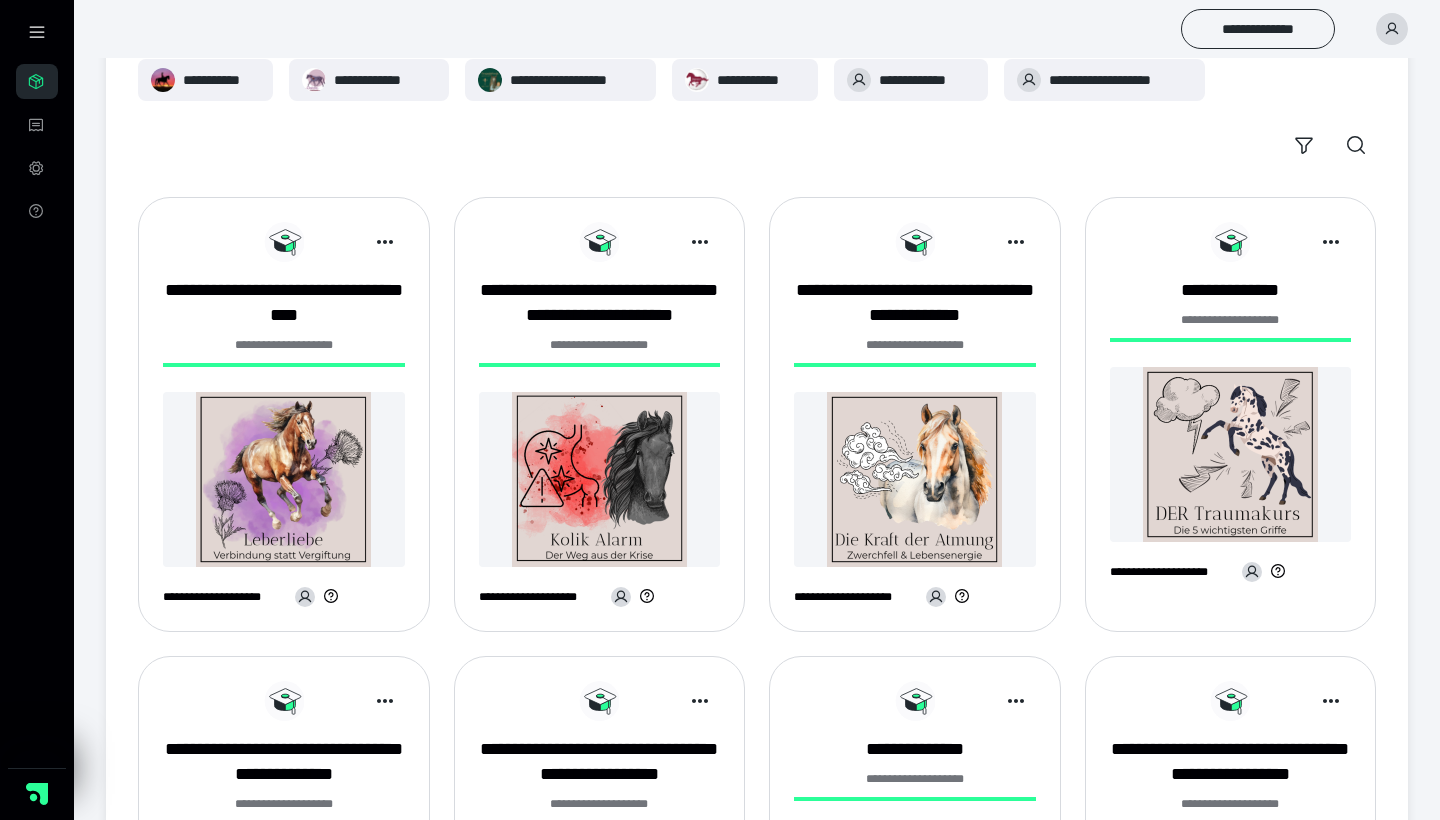 click on "**********" at bounding box center [284, 422] 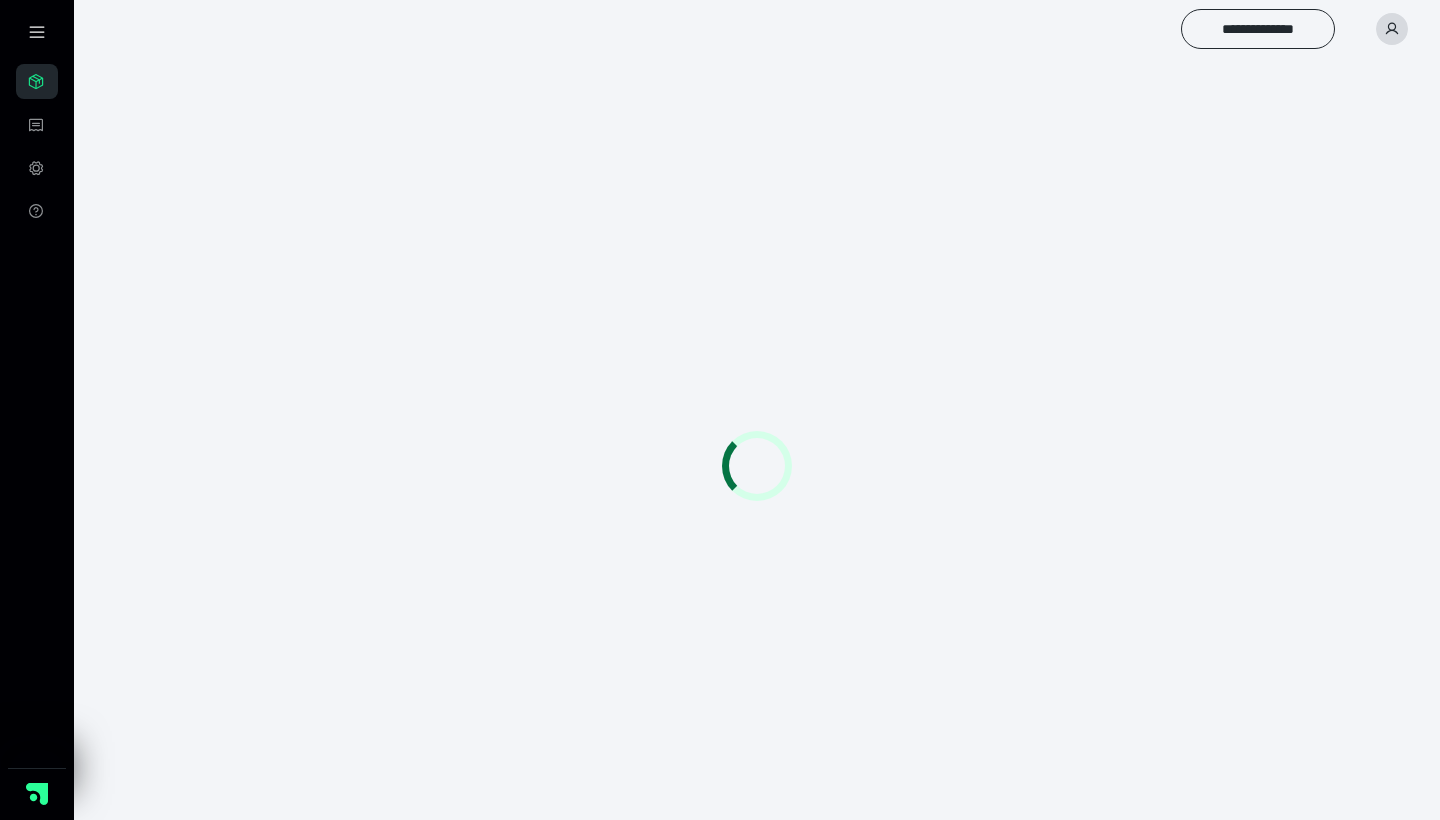 scroll, scrollTop: 0, scrollLeft: 0, axis: both 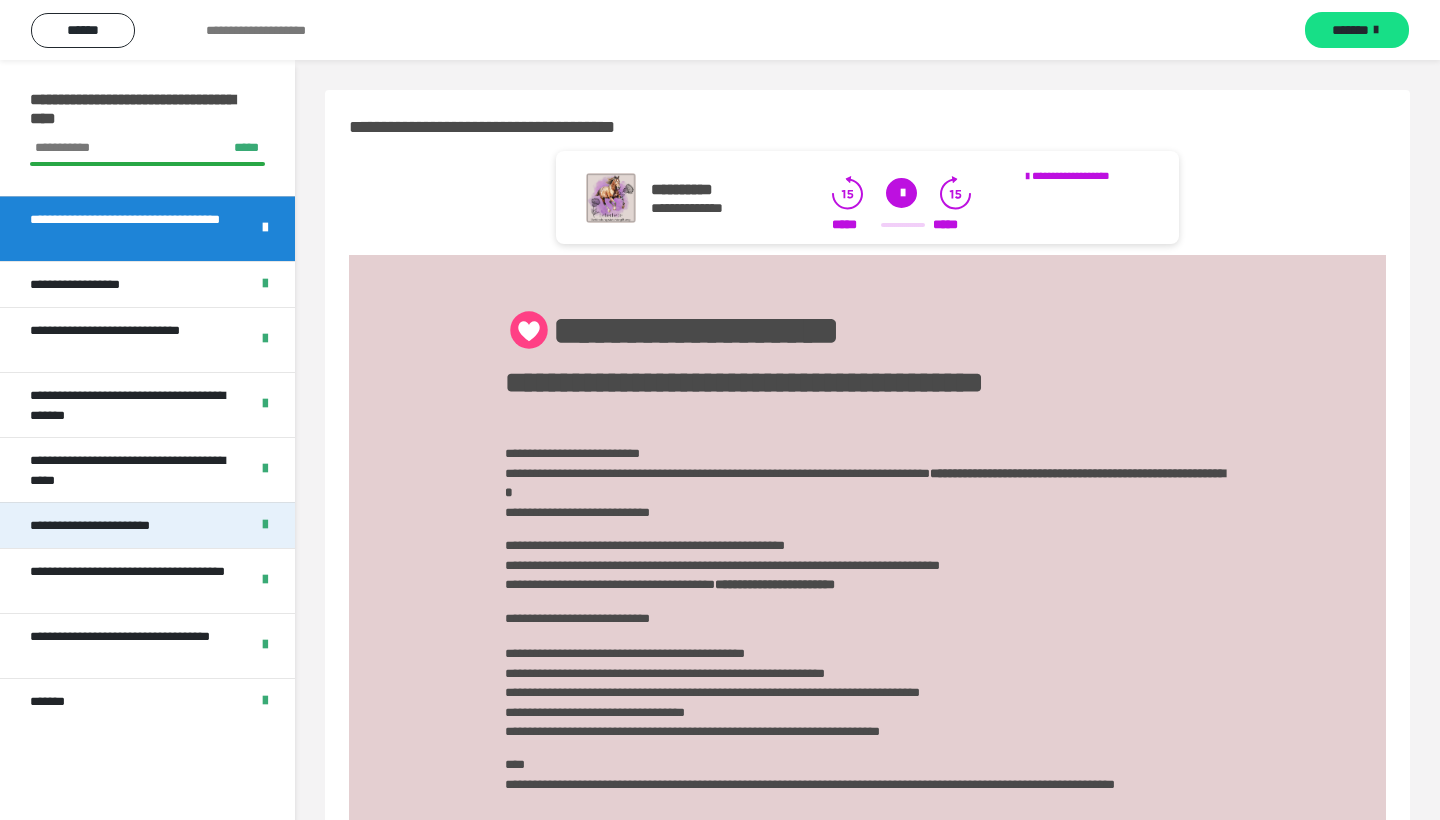 click on "**********" at bounding box center (107, 525) 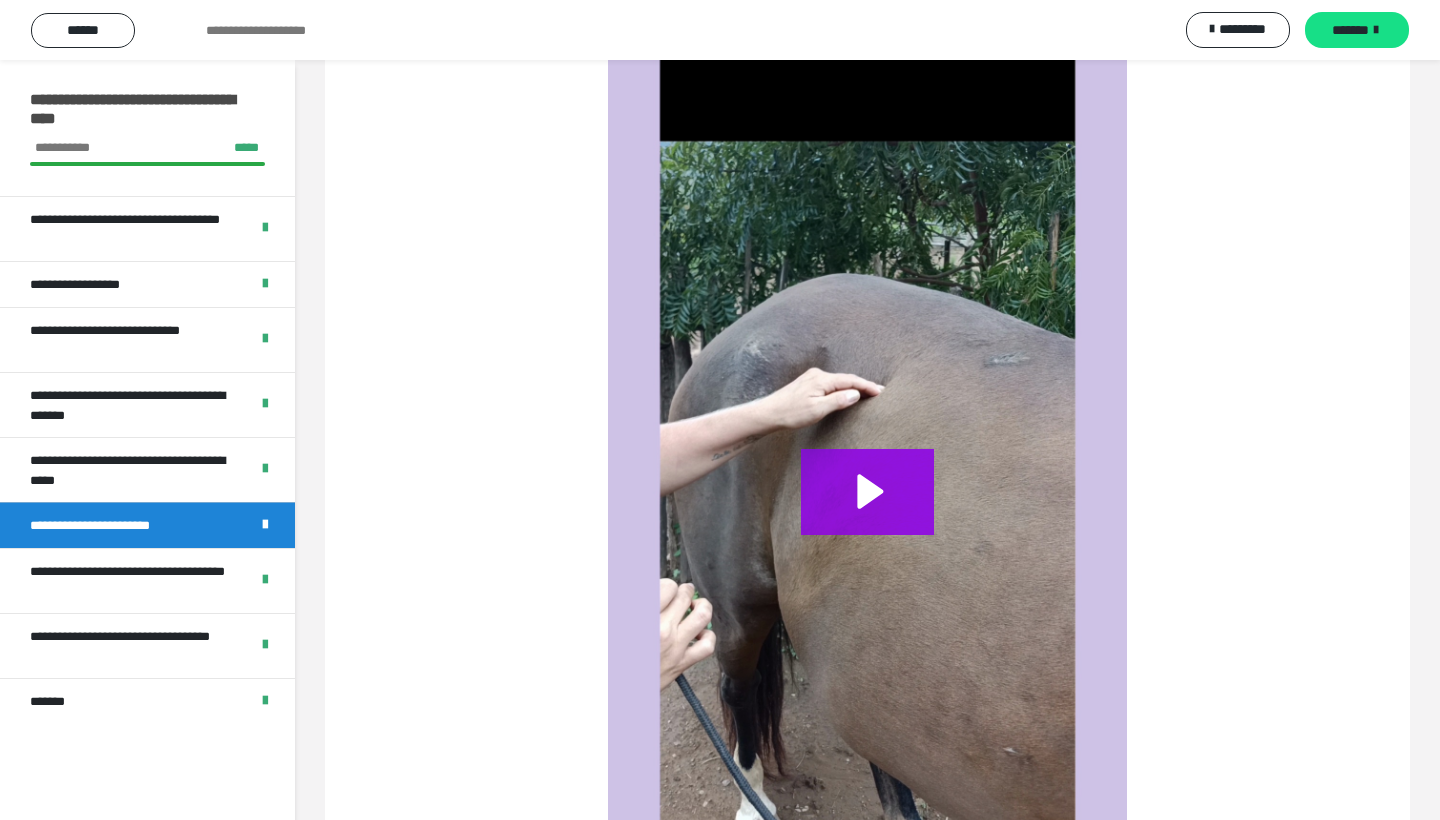scroll, scrollTop: 871, scrollLeft: 0, axis: vertical 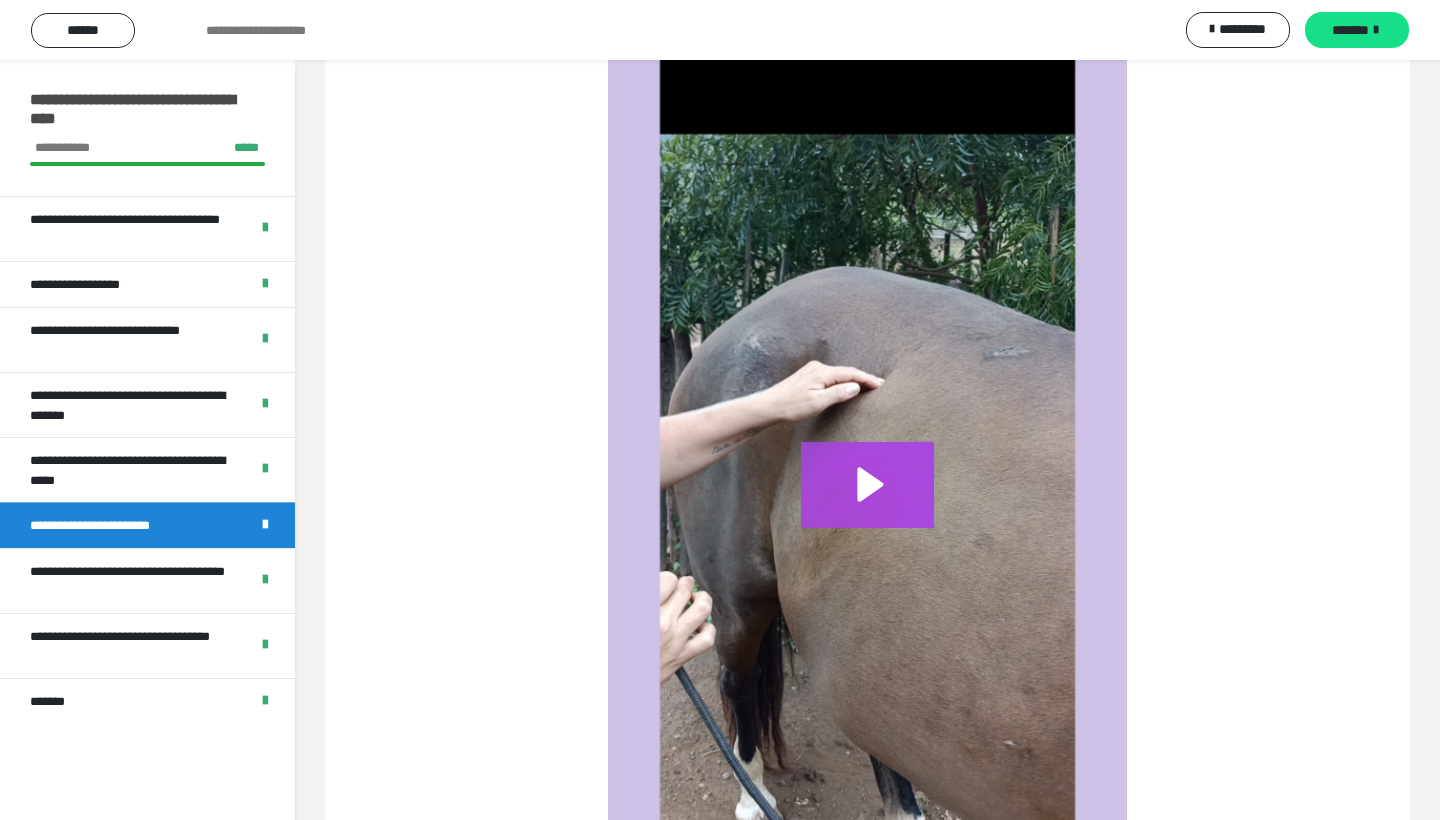 click 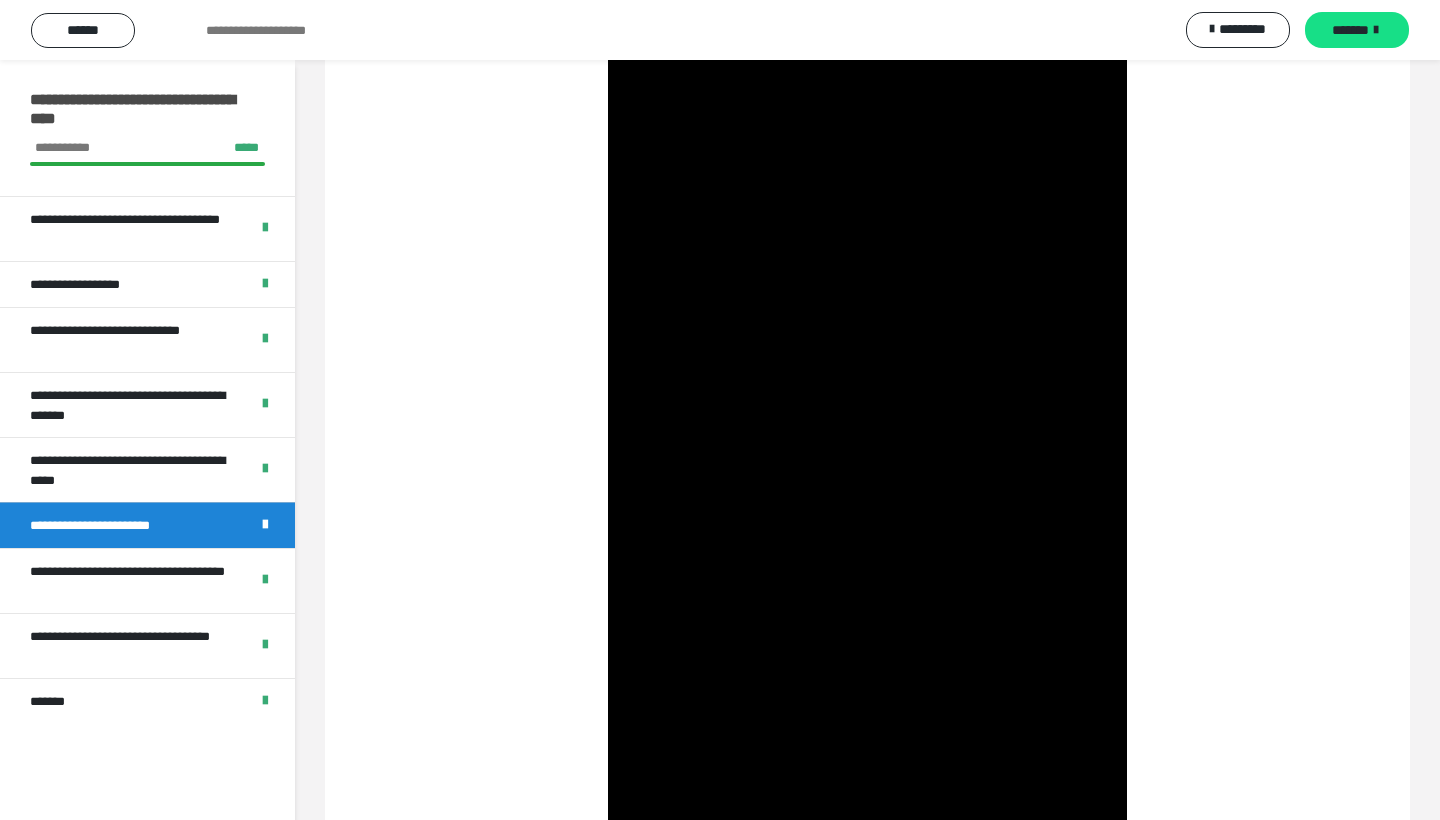 type 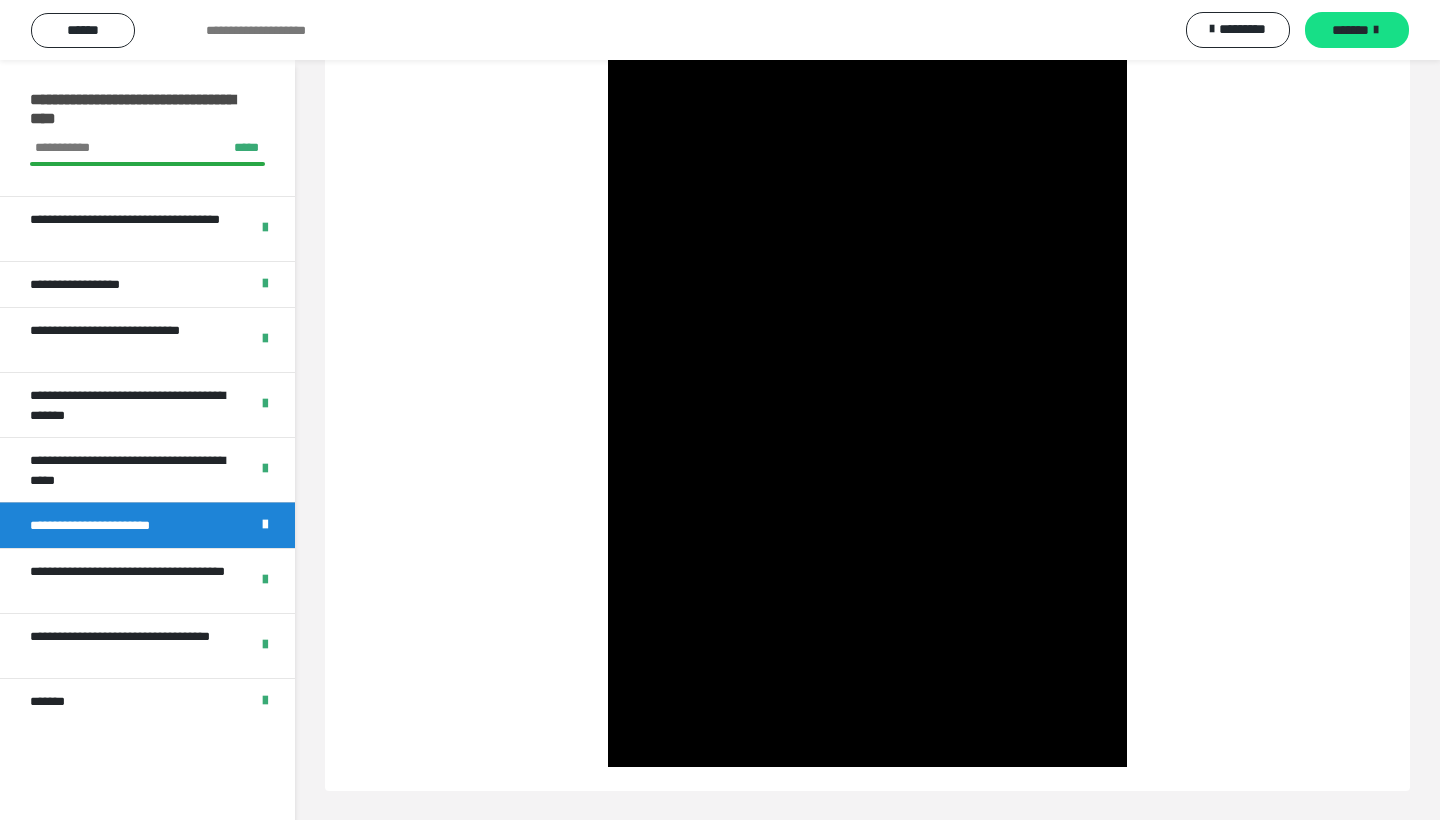 scroll, scrollTop: 1071, scrollLeft: 0, axis: vertical 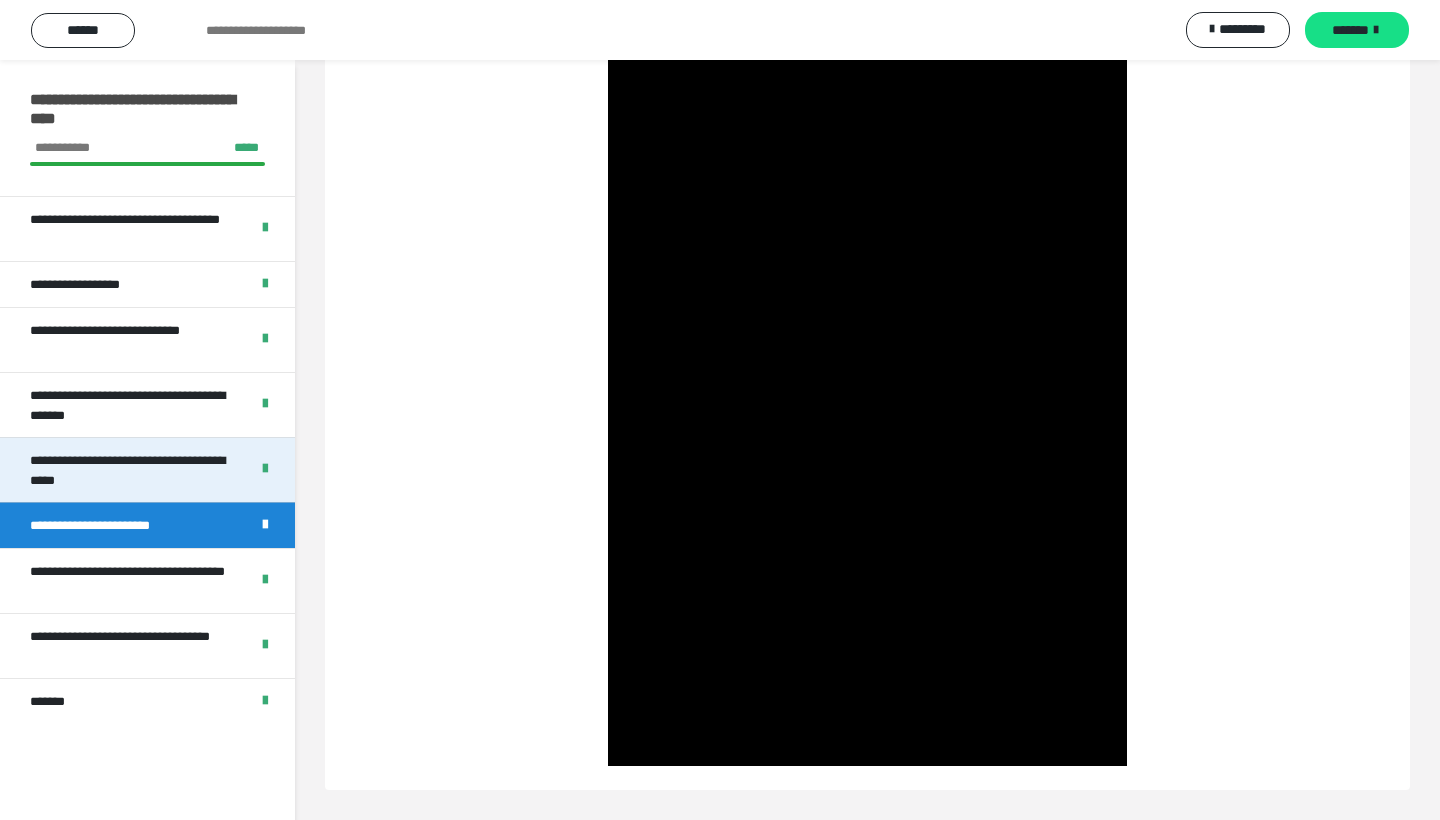 click on "**********" at bounding box center (131, 470) 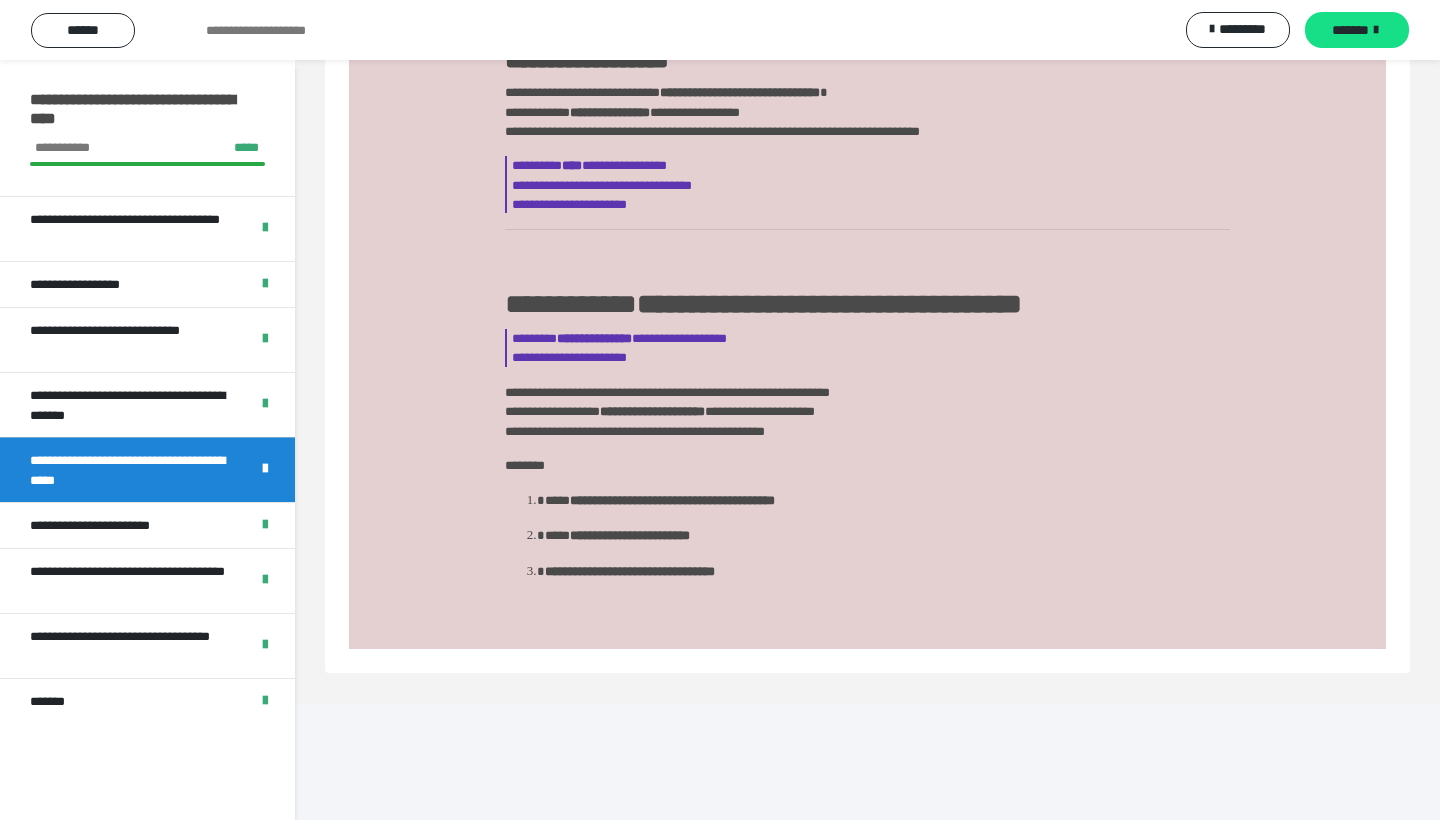 scroll, scrollTop: 948, scrollLeft: 0, axis: vertical 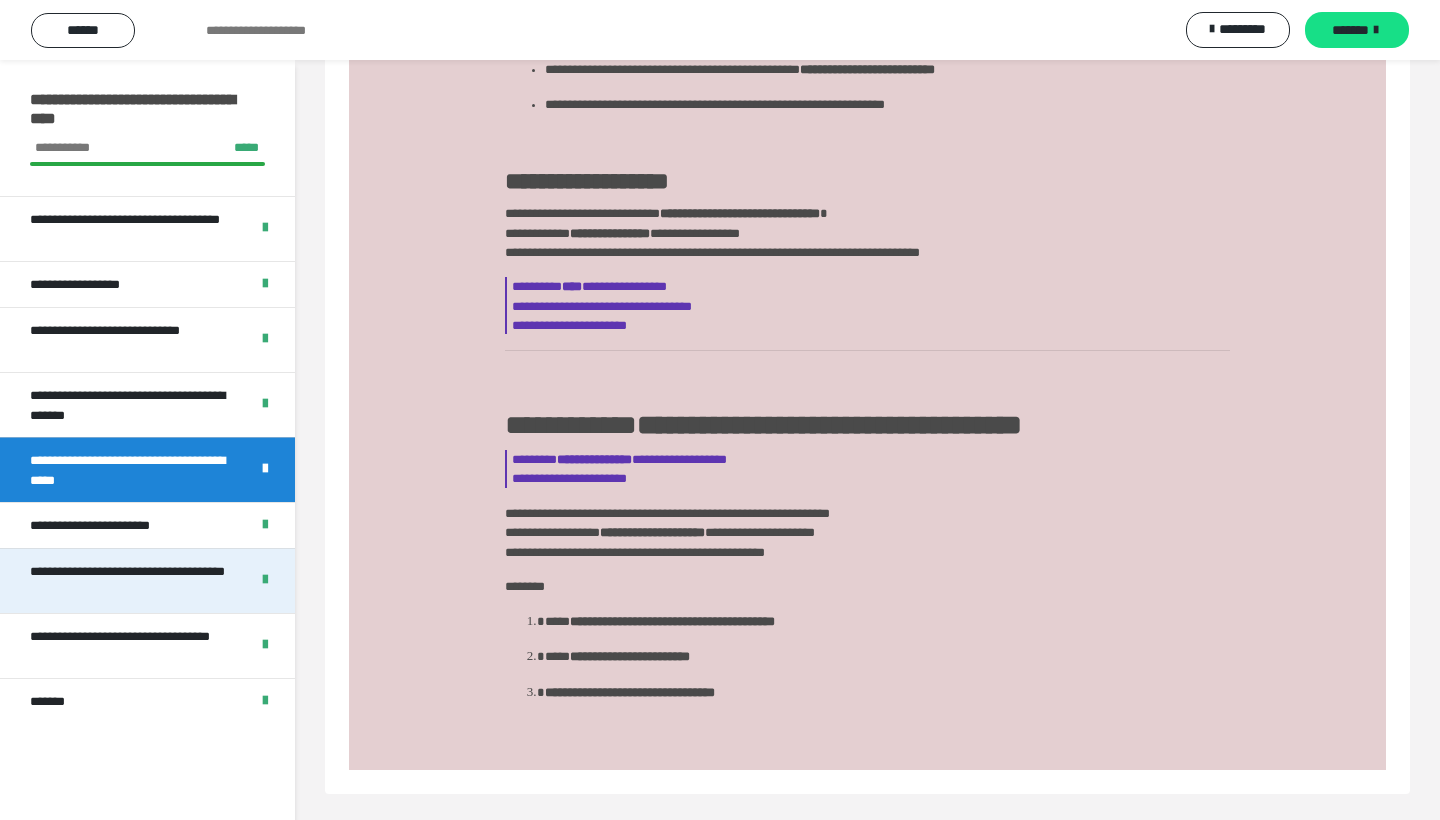 click on "**********" at bounding box center (131, 581) 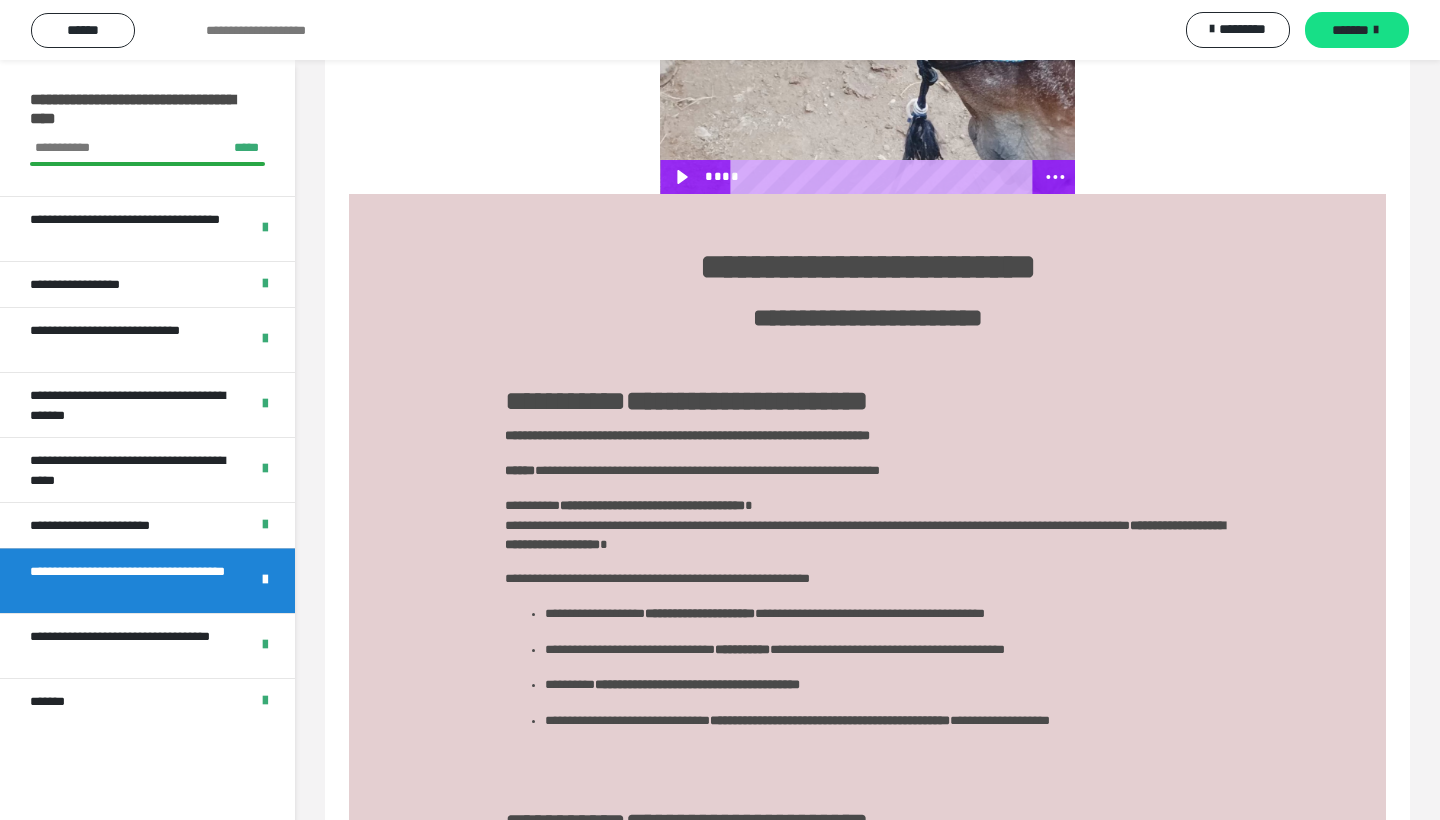 click at bounding box center (867, -176) 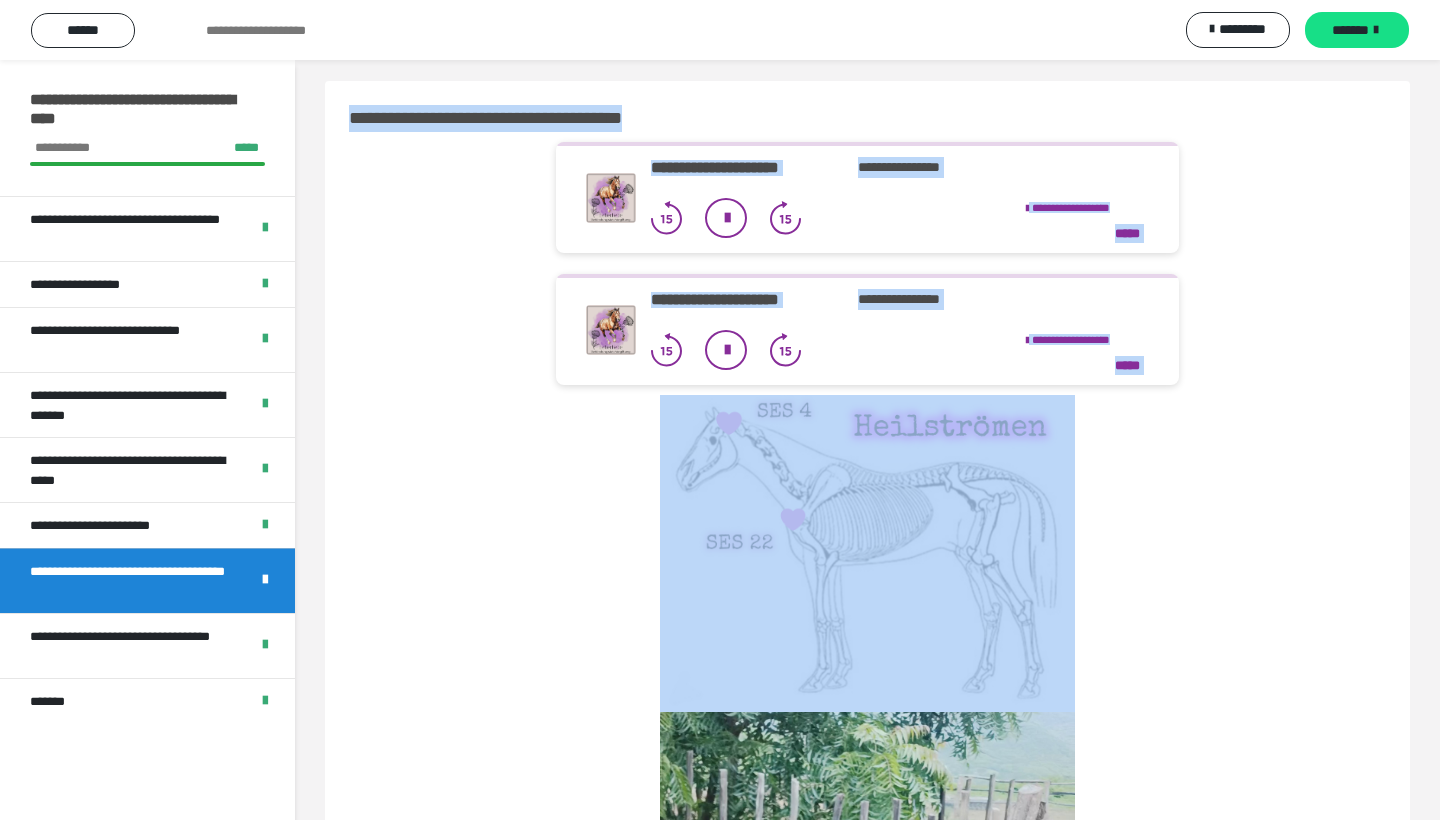 scroll, scrollTop: 0, scrollLeft: 0, axis: both 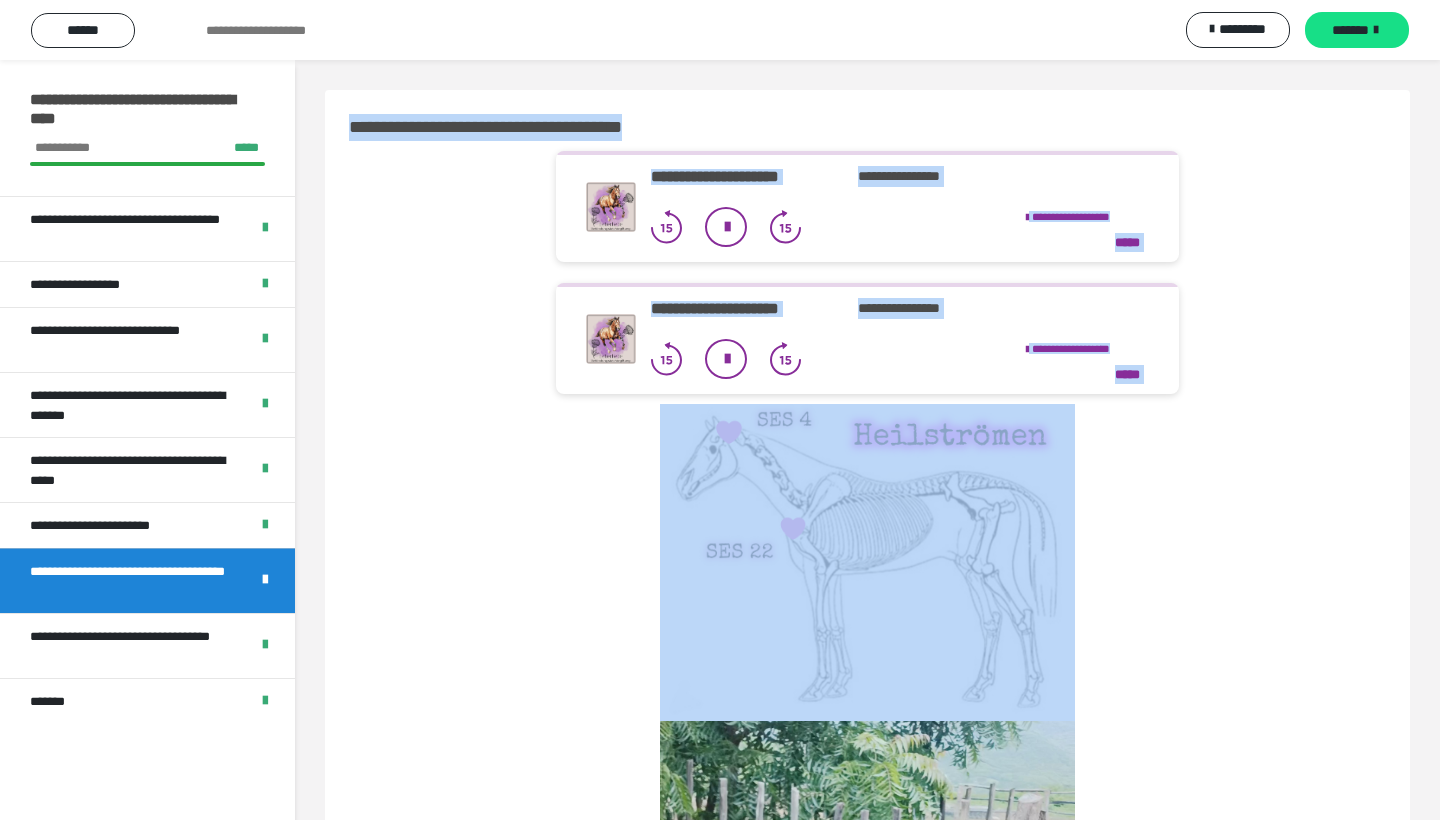 drag, startPoint x: 572, startPoint y: 350, endPoint x: 607, endPoint y: -79, distance: 430.42538 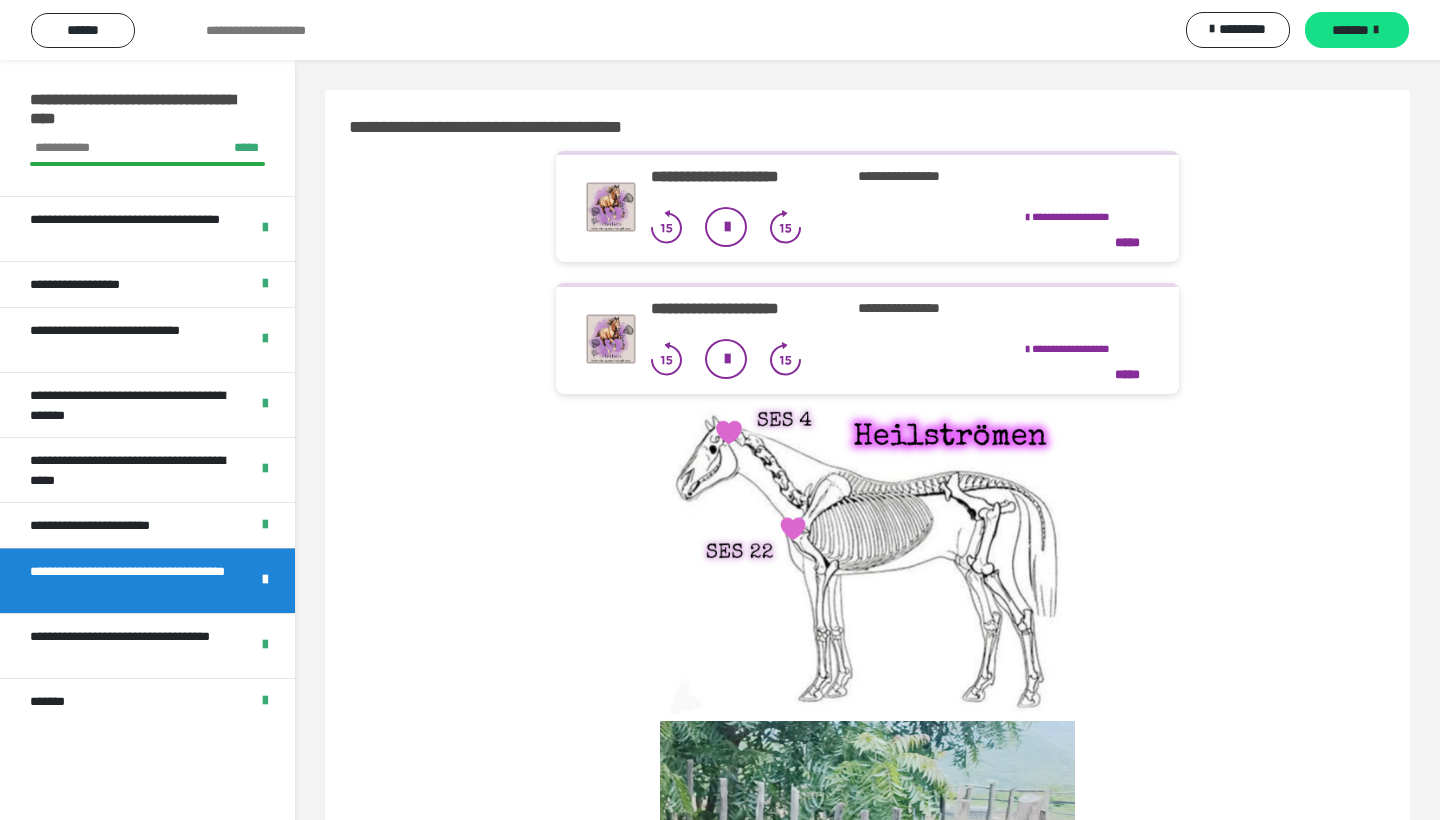 click at bounding box center (867, 1089) 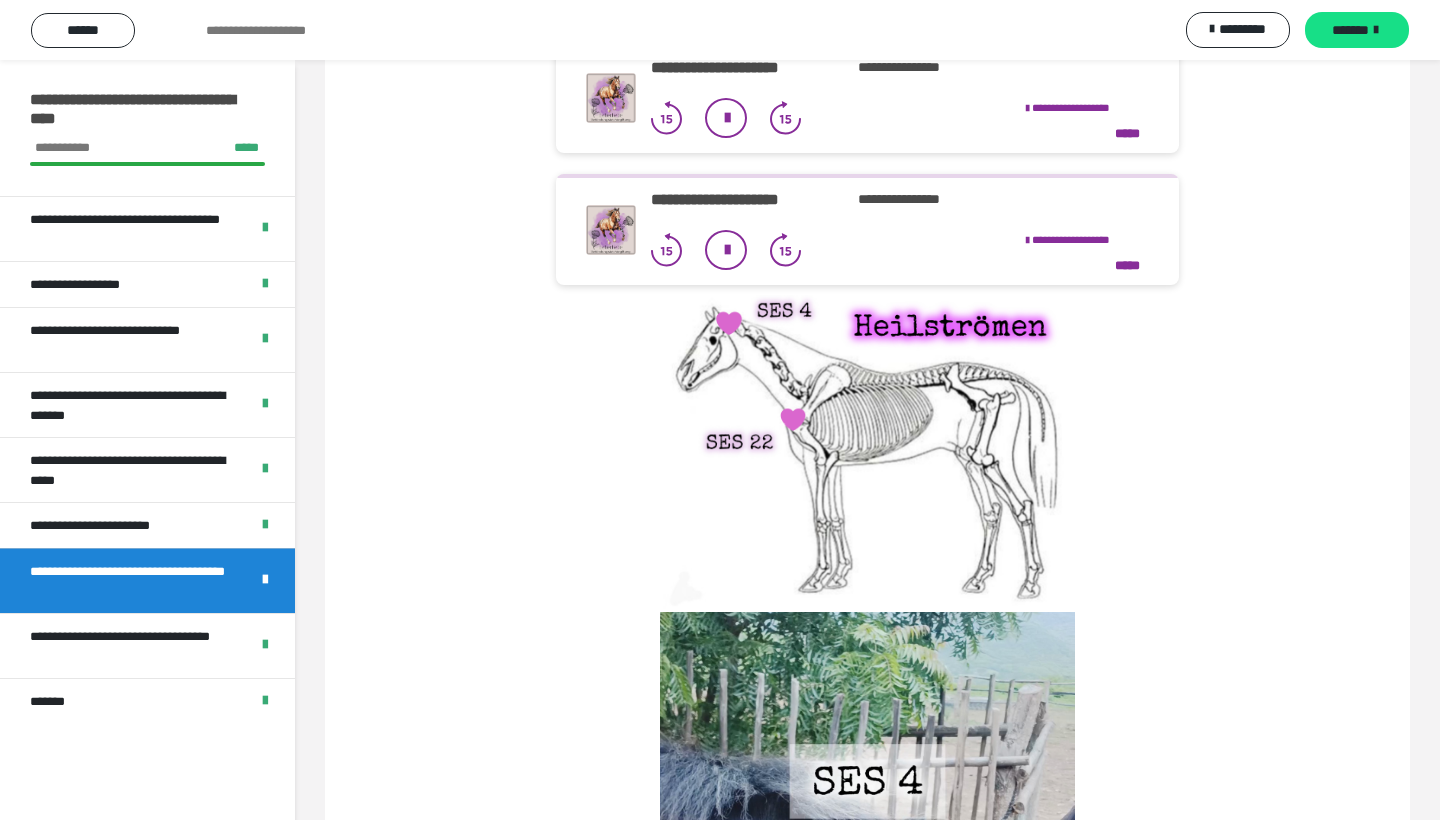scroll, scrollTop: 114, scrollLeft: 0, axis: vertical 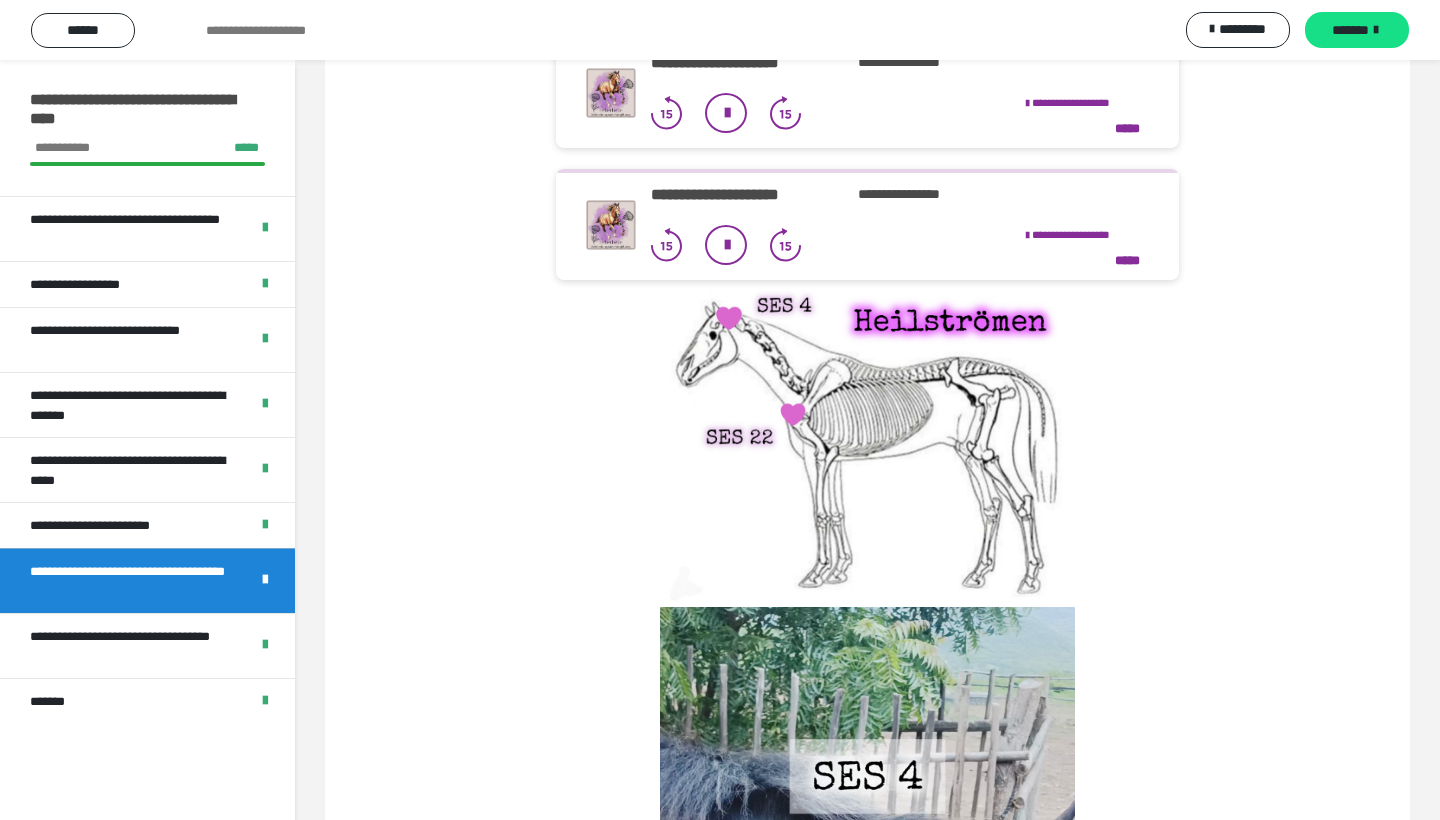 click at bounding box center (867, 975) 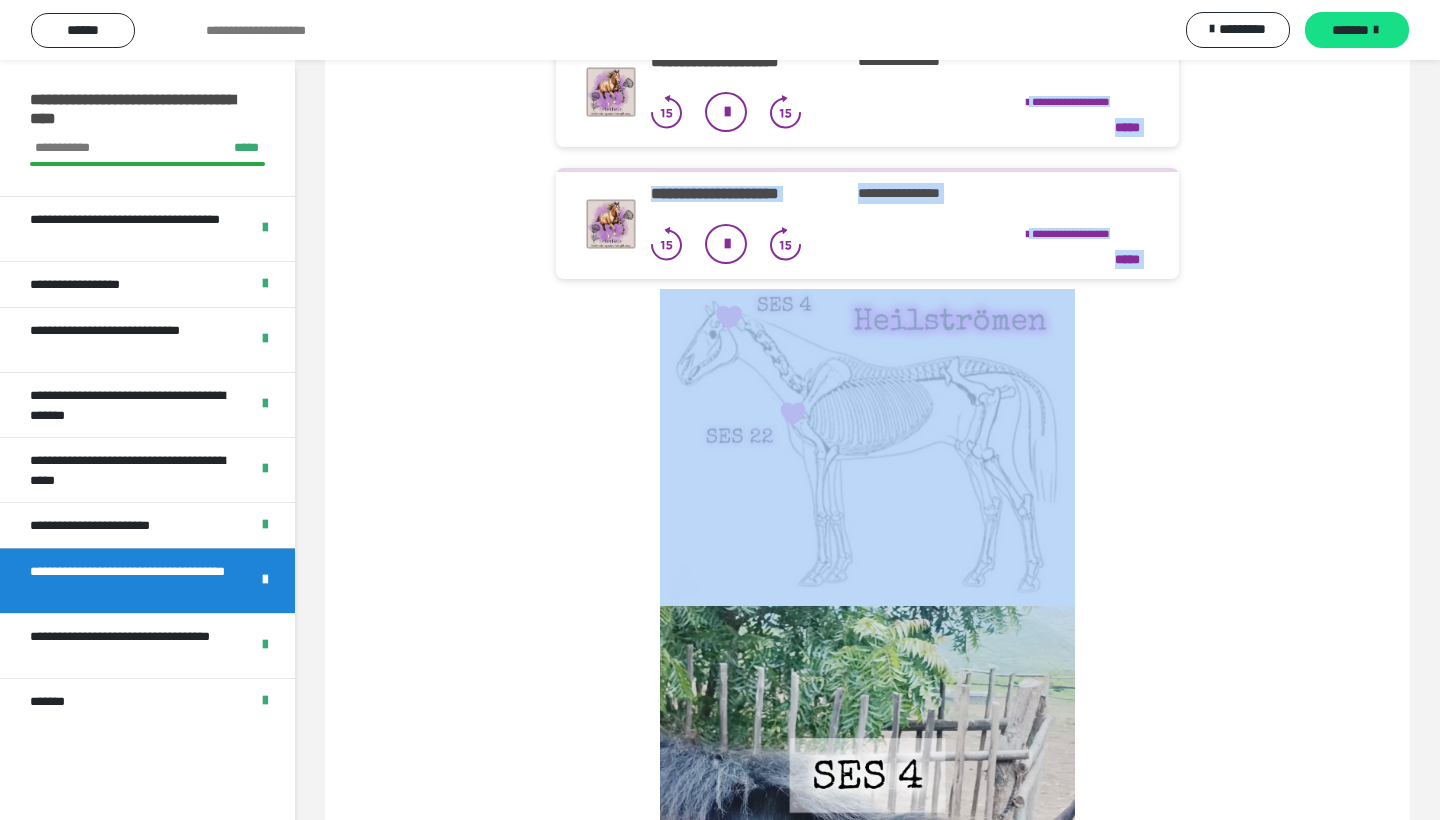 drag, startPoint x: 1439, startPoint y: 532, endPoint x: 1439, endPoint y: 58, distance: 474 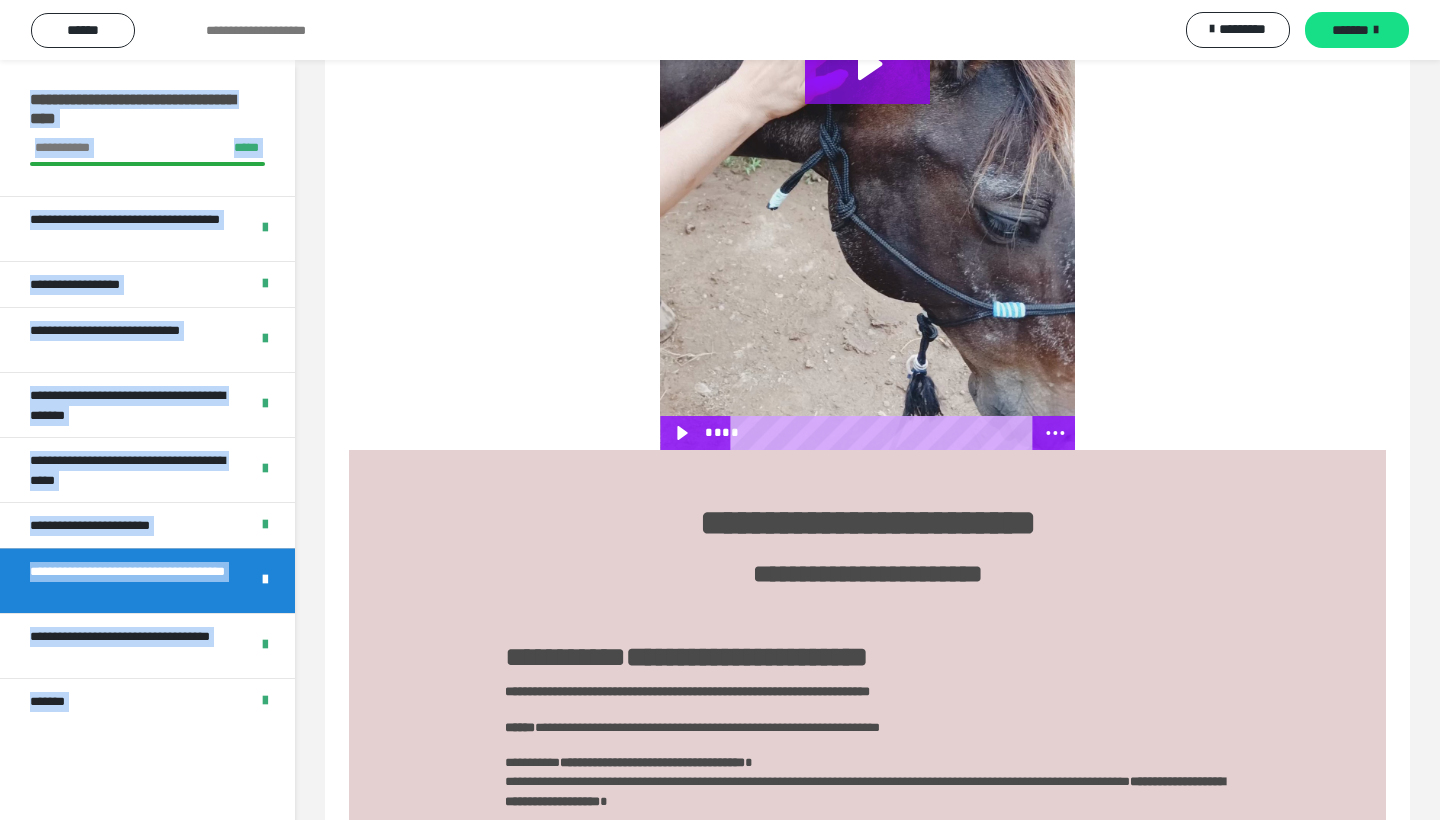 scroll, scrollTop: 998, scrollLeft: 0, axis: vertical 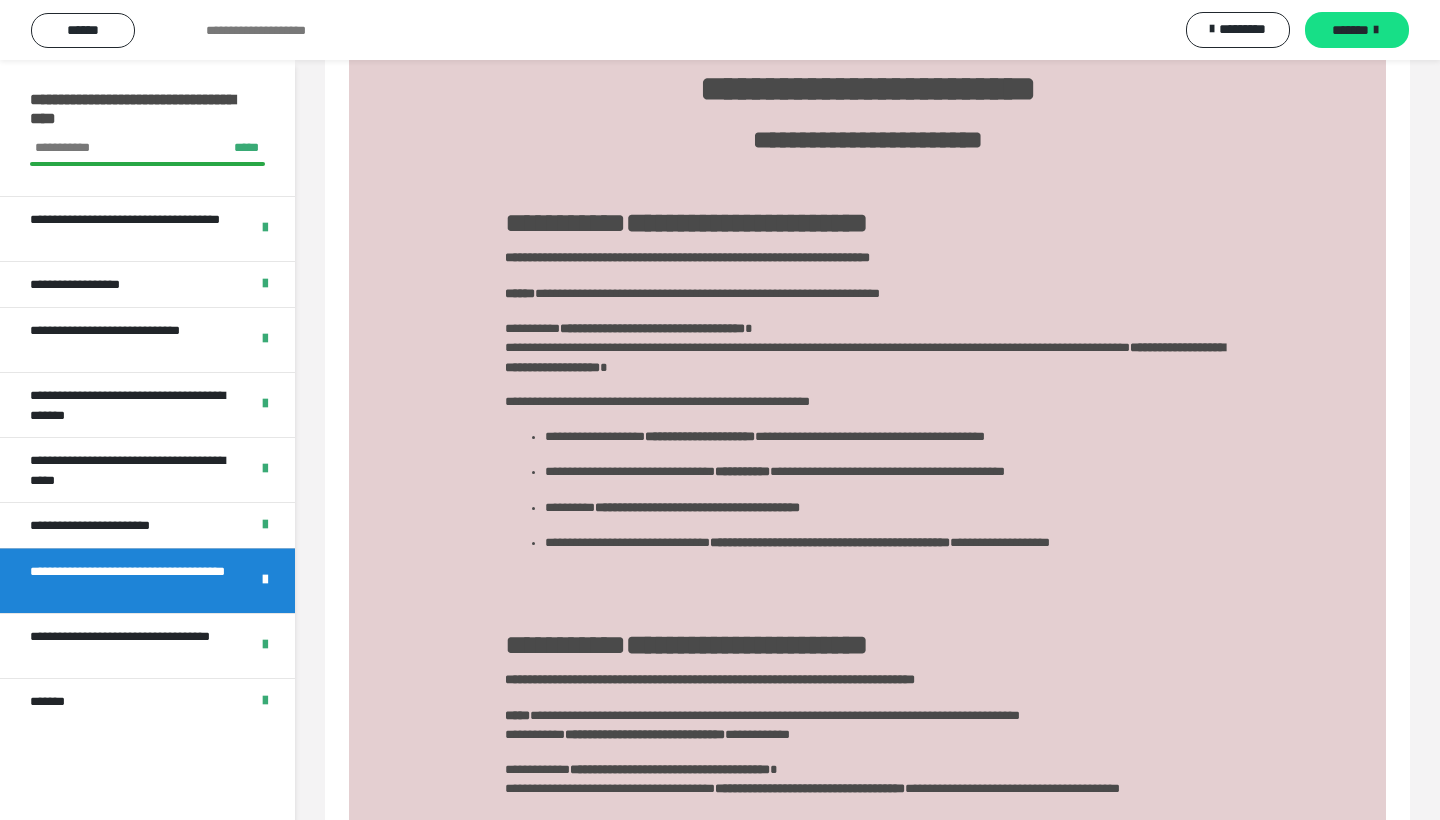 click on "**********" at bounding box center [888, 508] 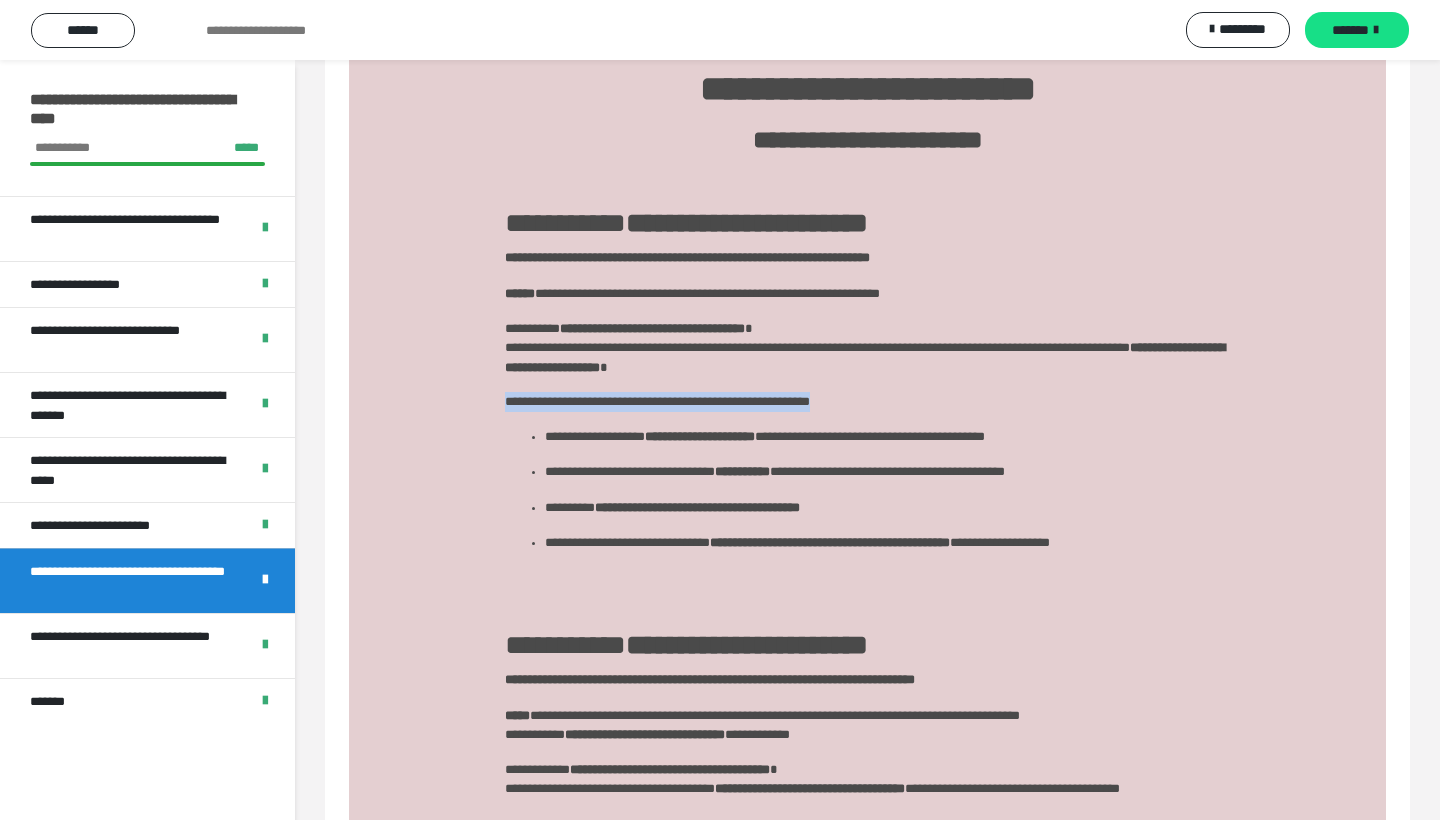 drag, startPoint x: 1421, startPoint y: 368, endPoint x: 1397, endPoint y: 406, distance: 44.94441 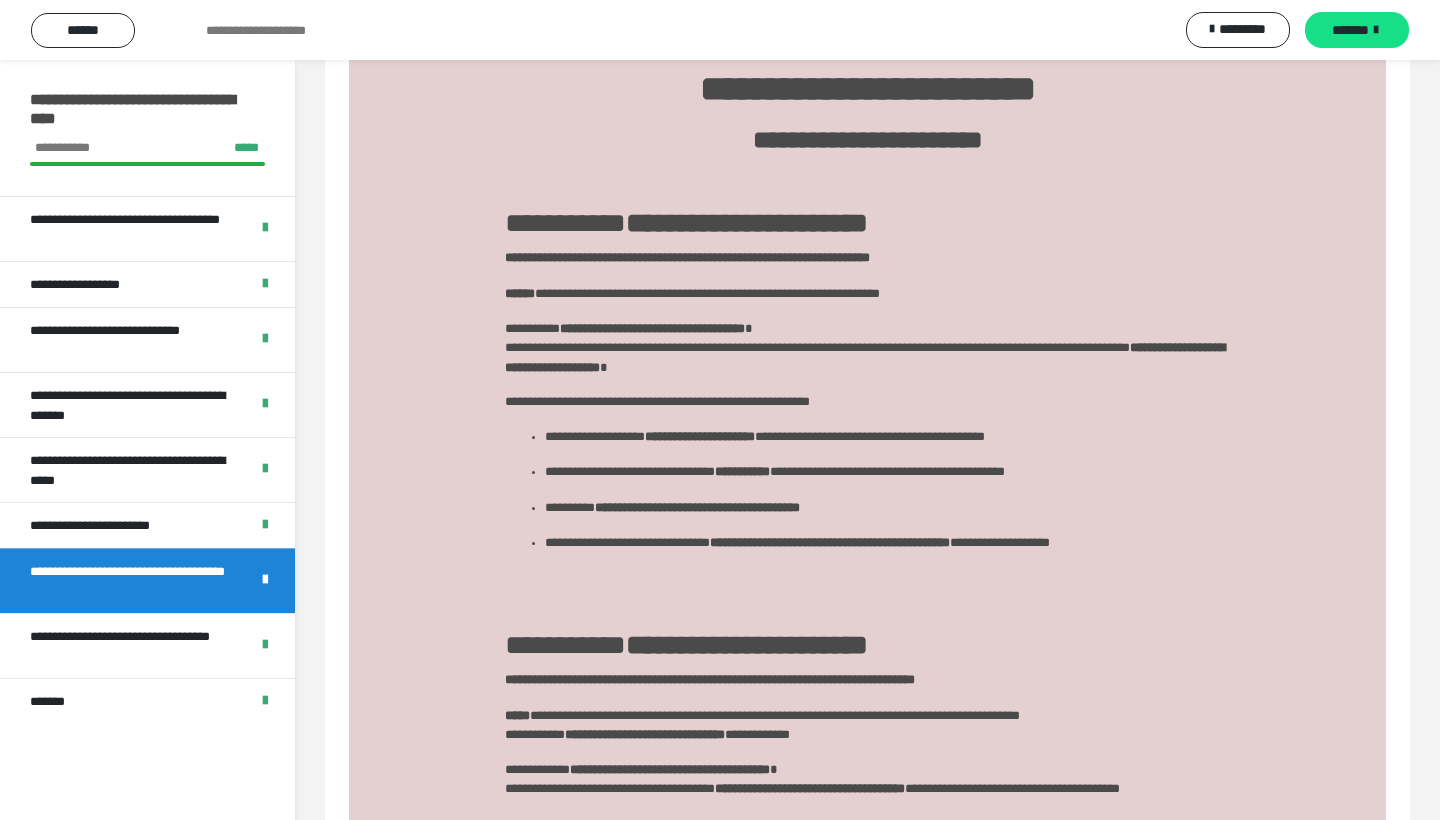 click at bounding box center [867, 675] 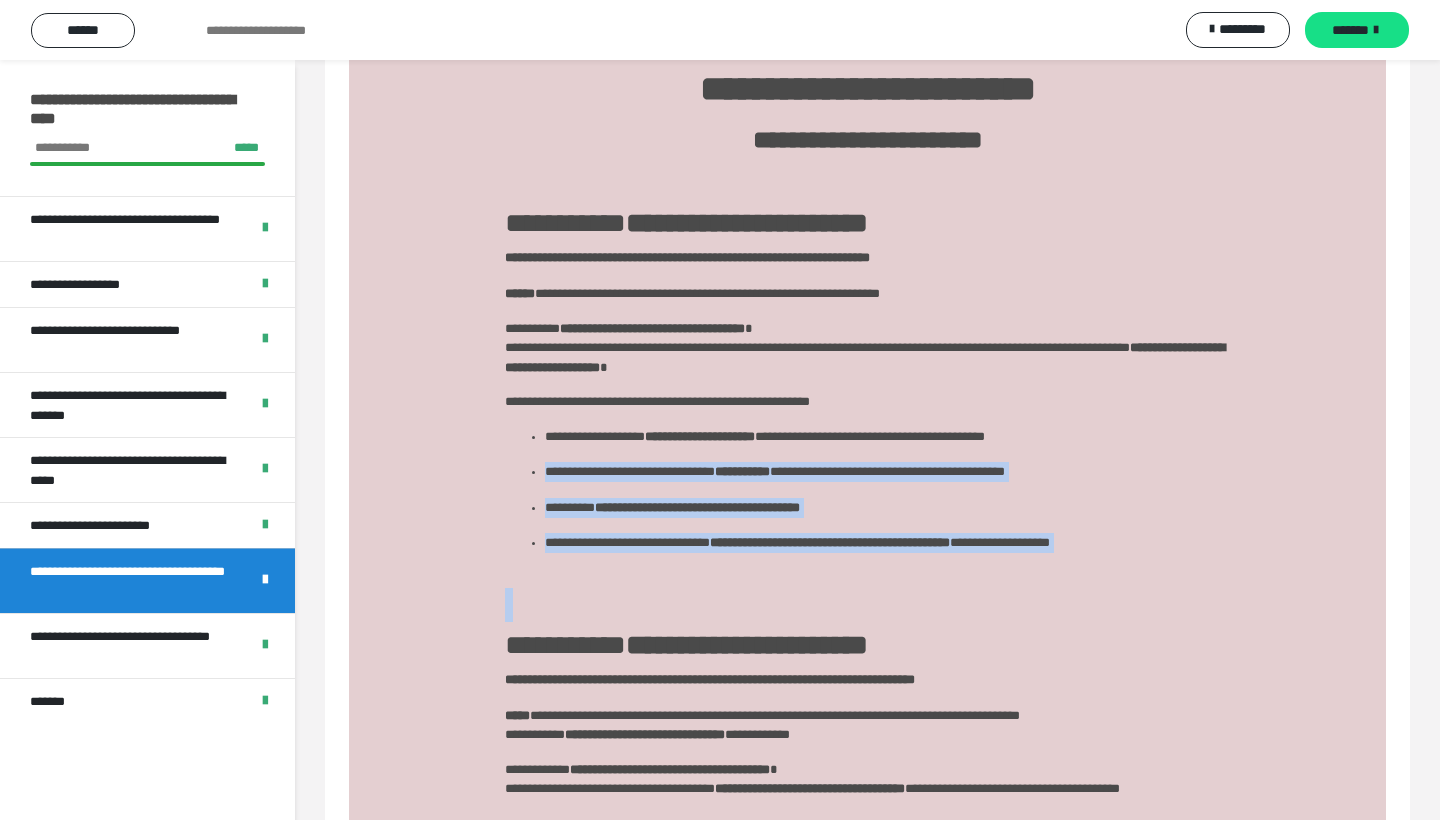 drag, startPoint x: 1216, startPoint y: 426, endPoint x: 1223, endPoint y: 606, distance: 180.13606 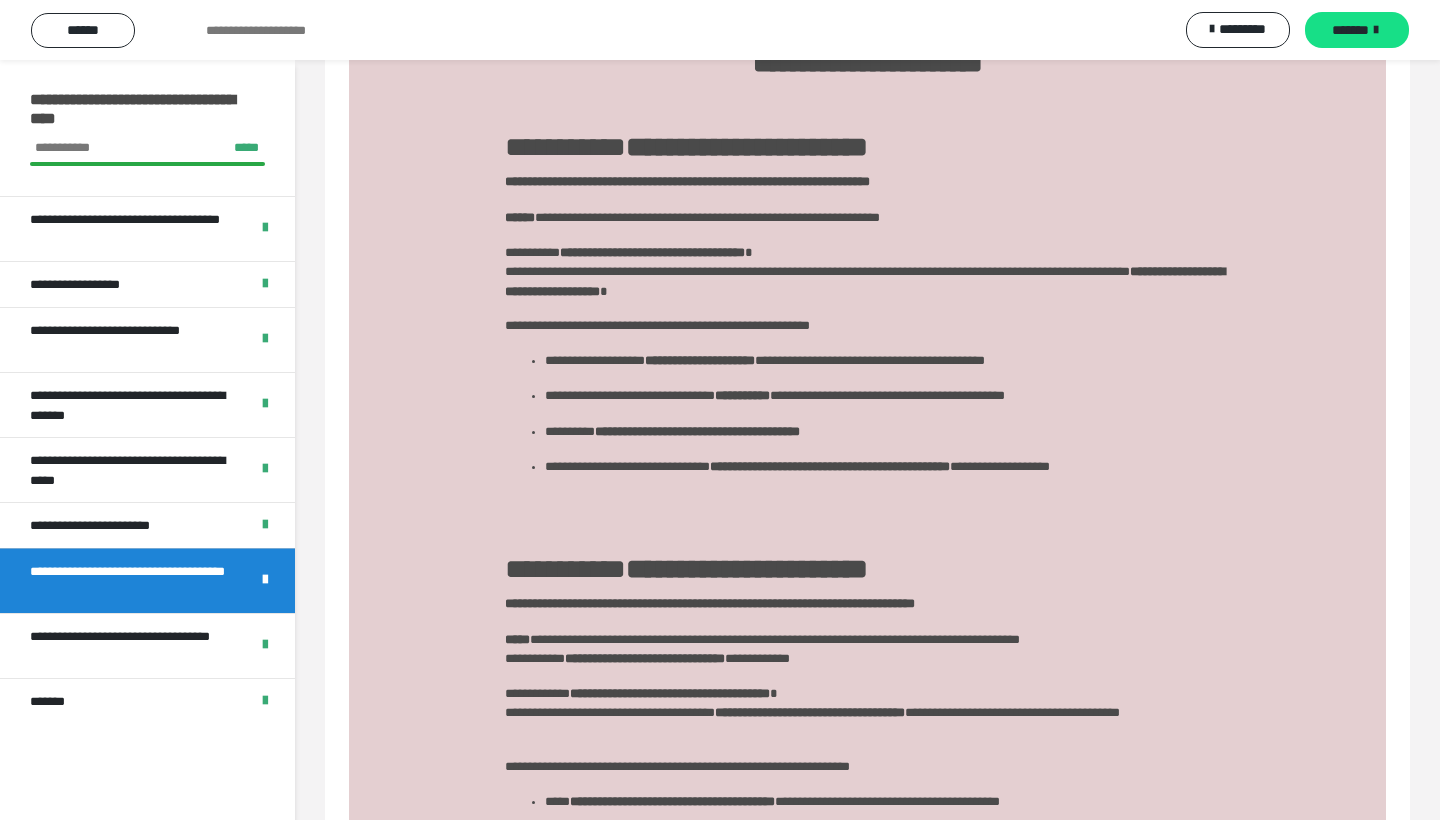 drag, startPoint x: 1288, startPoint y: 695, endPoint x: 1321, endPoint y: 819, distance: 128.31601 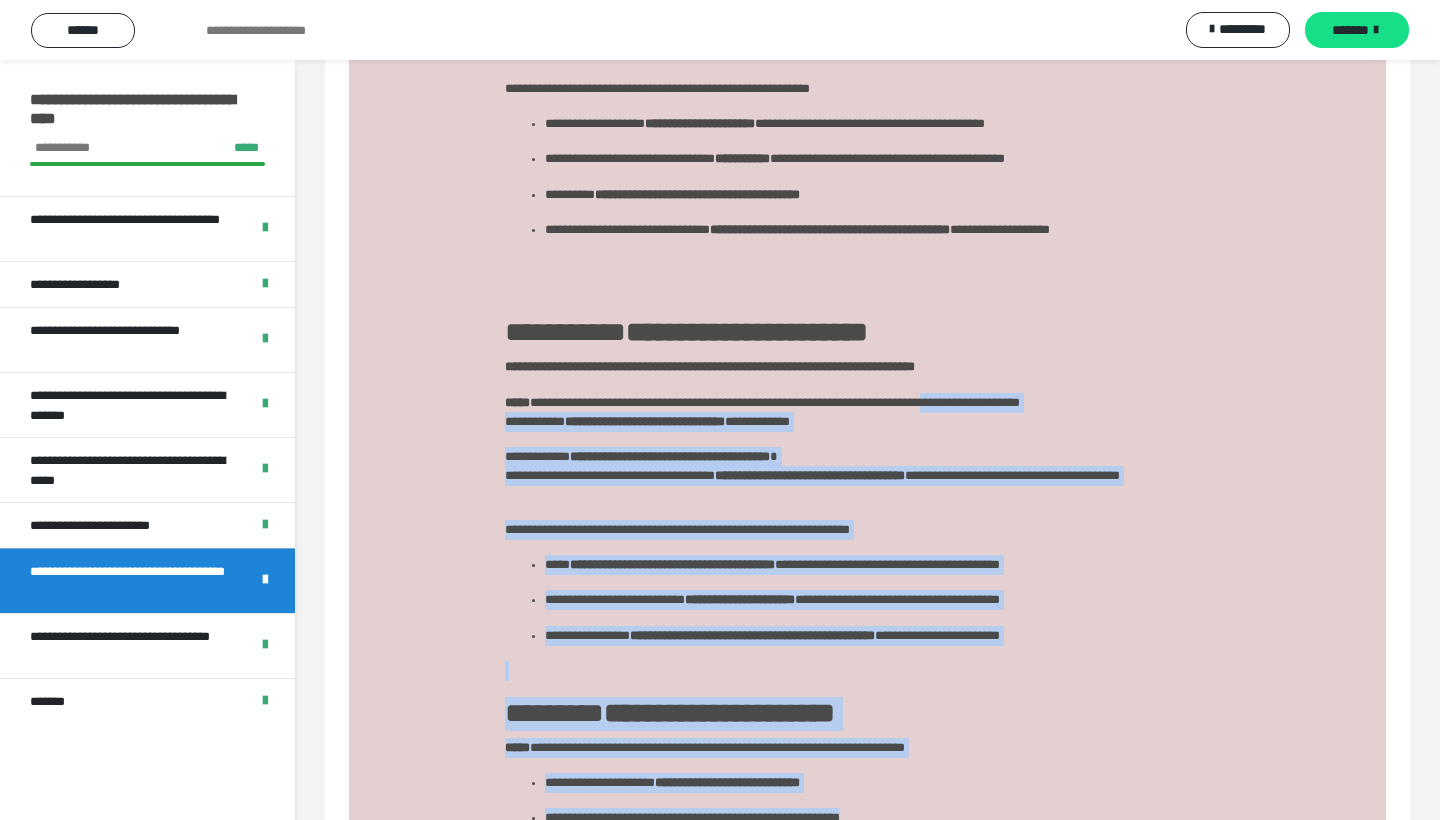 scroll, scrollTop: 1774, scrollLeft: 0, axis: vertical 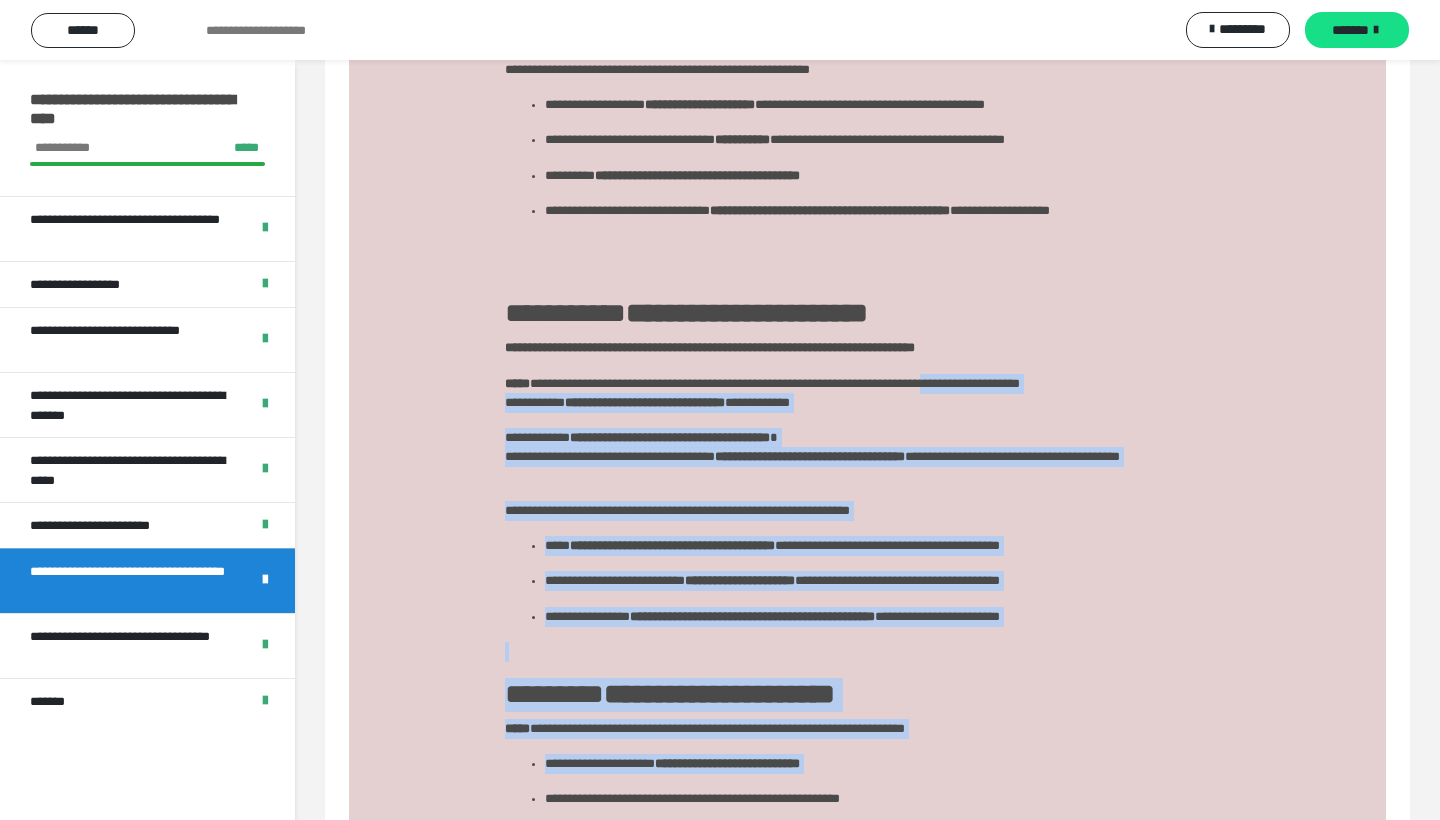 drag, startPoint x: 1061, startPoint y: 623, endPoint x: 1072, endPoint y: 778, distance: 155.38983 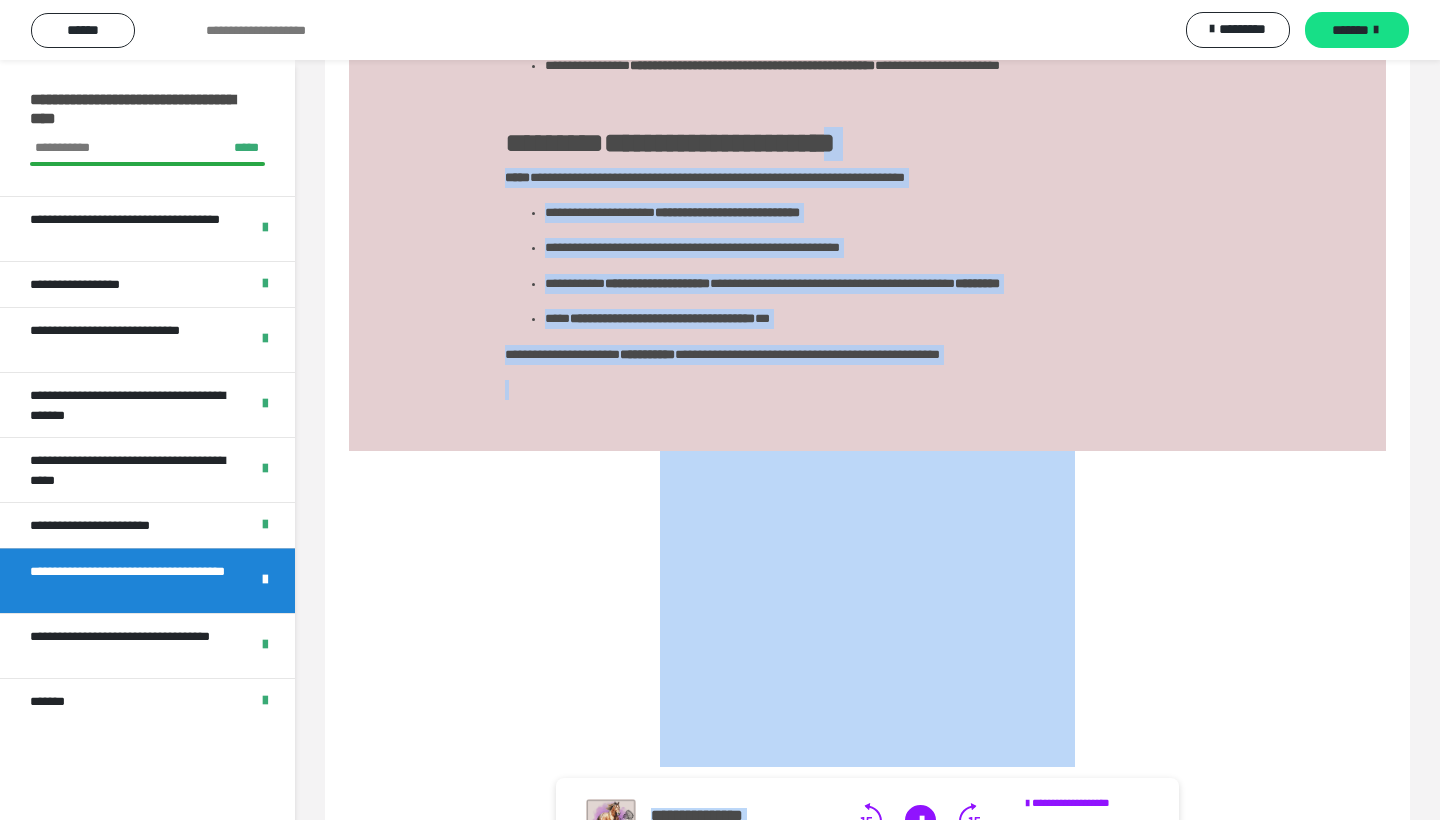 scroll, scrollTop: 2382, scrollLeft: 0, axis: vertical 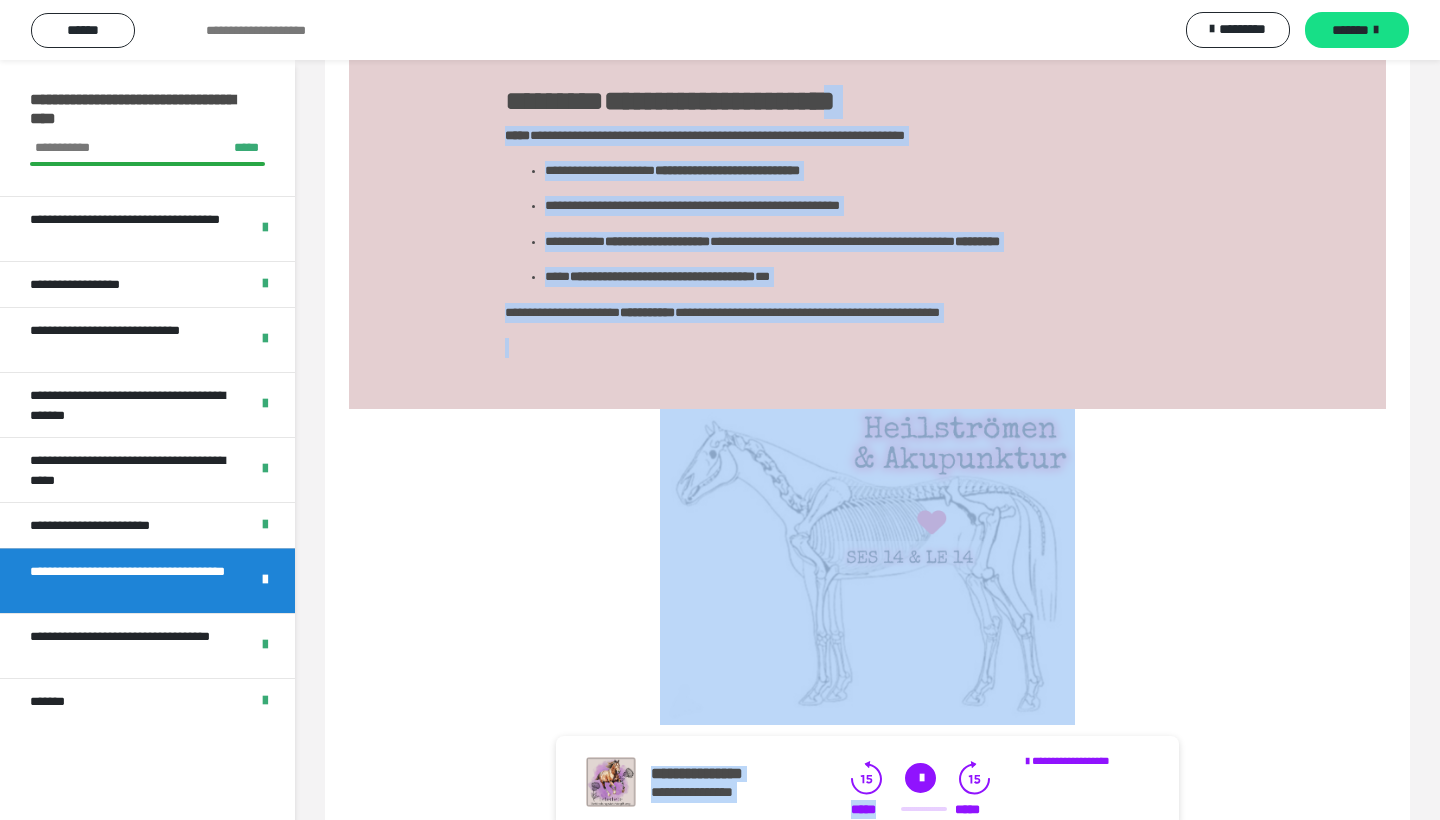 drag, startPoint x: 921, startPoint y: 682, endPoint x: 924, endPoint y: 819, distance: 137.03284 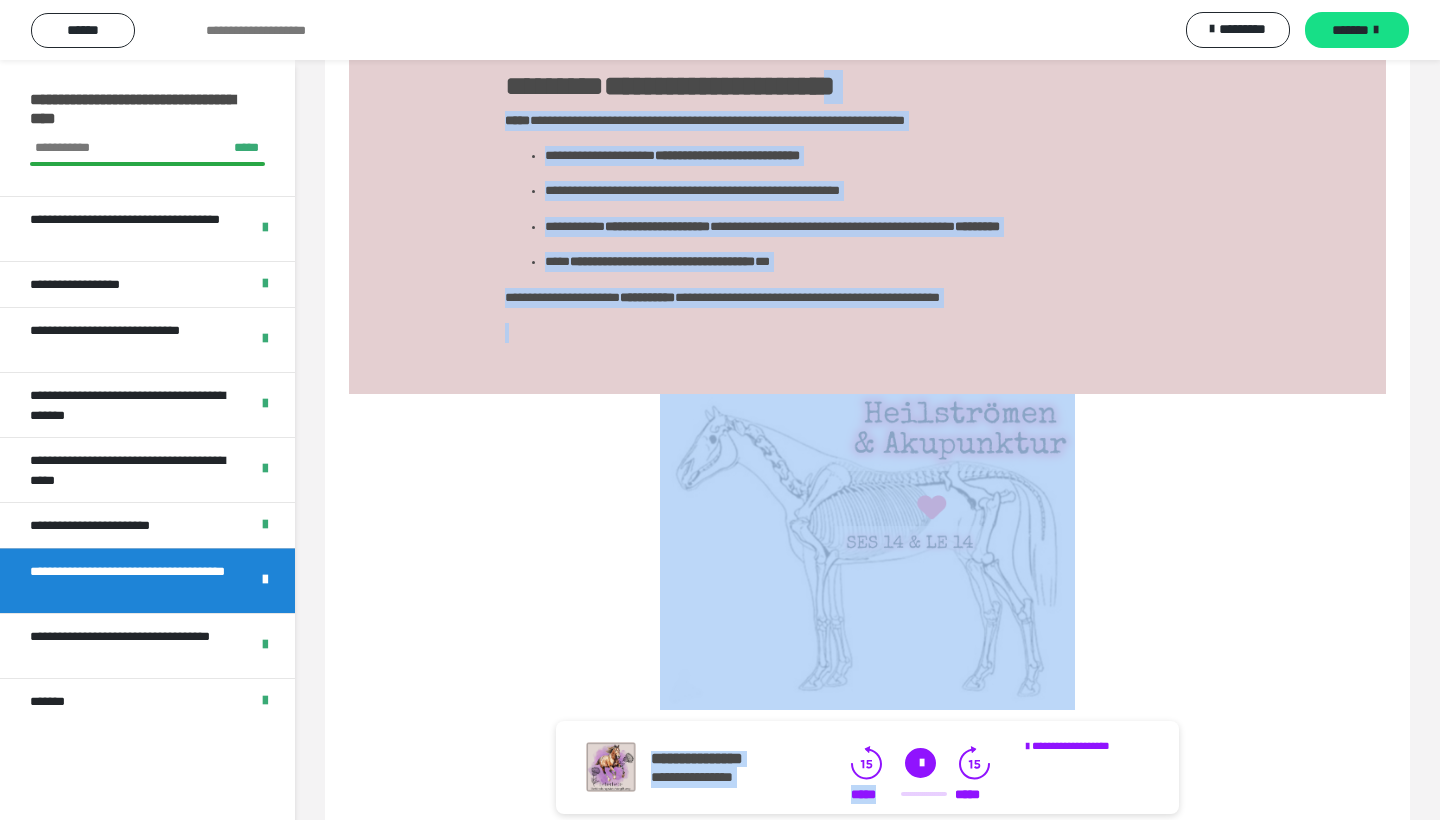 click at bounding box center [867, 552] 